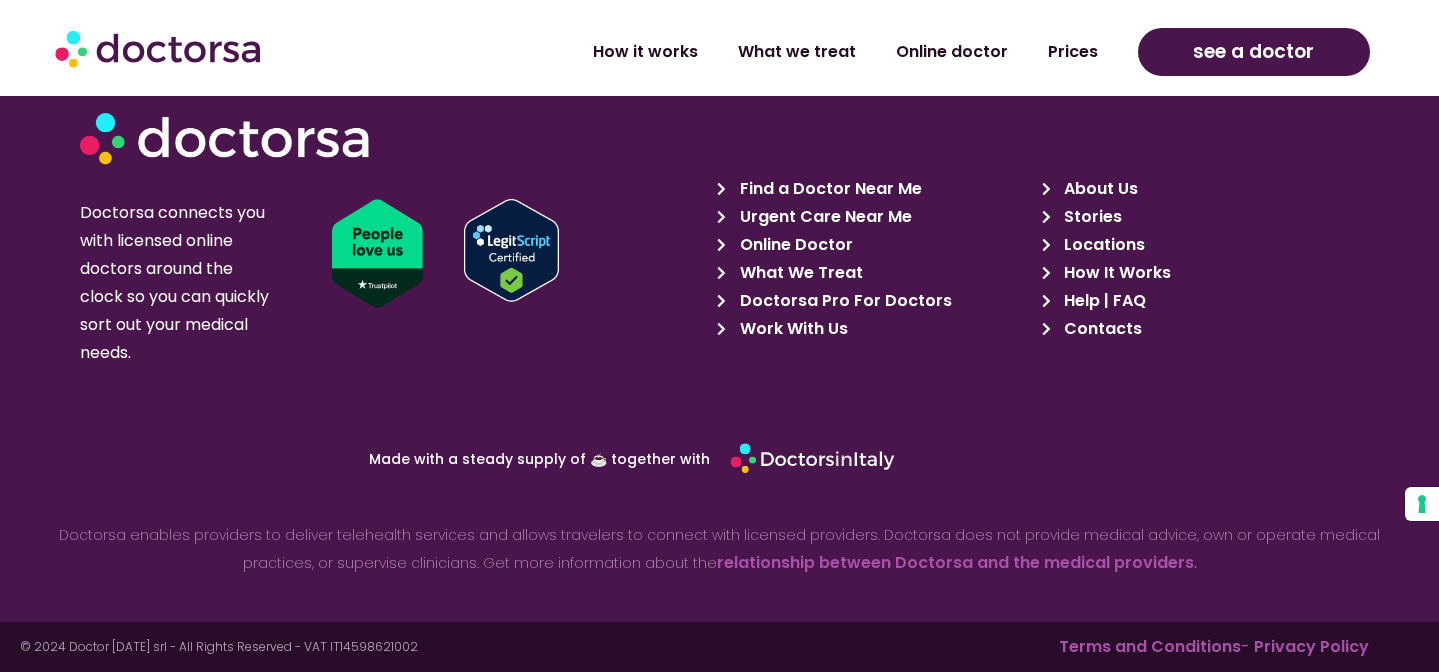 scroll, scrollTop: 10733, scrollLeft: 0, axis: vertical 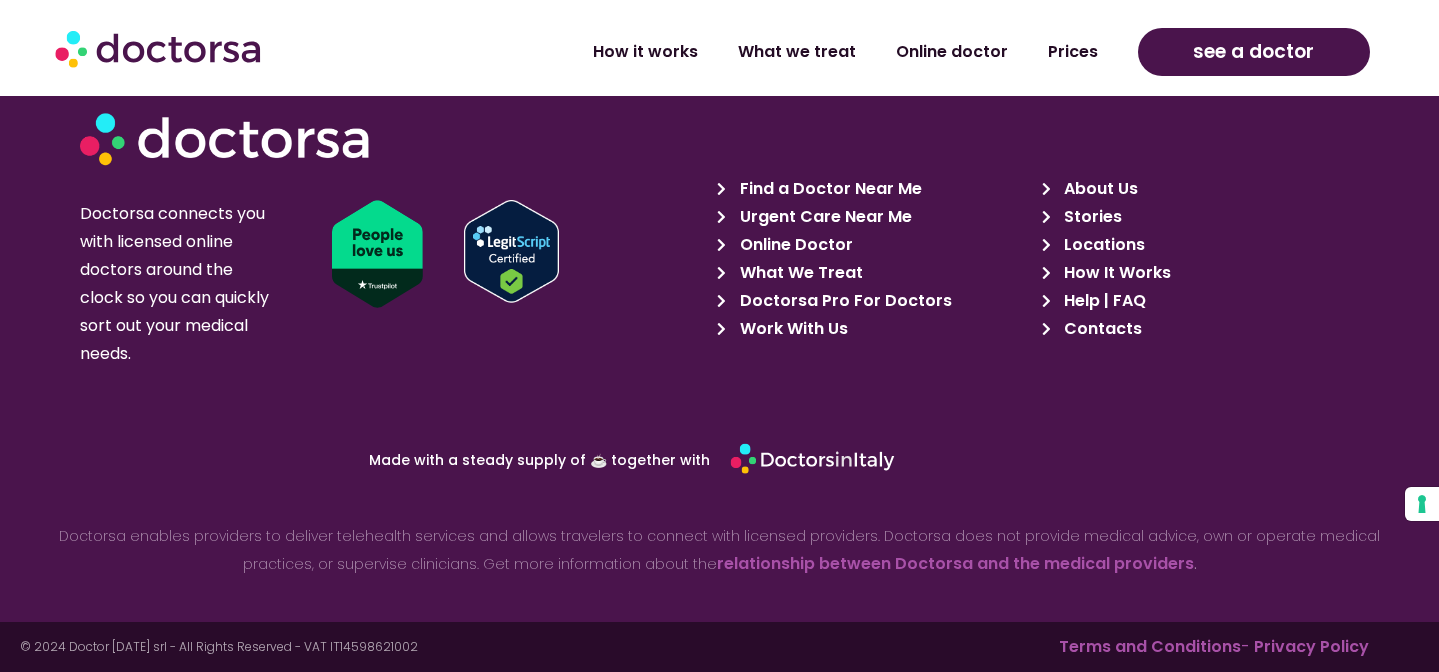 click at bounding box center (511, 251) 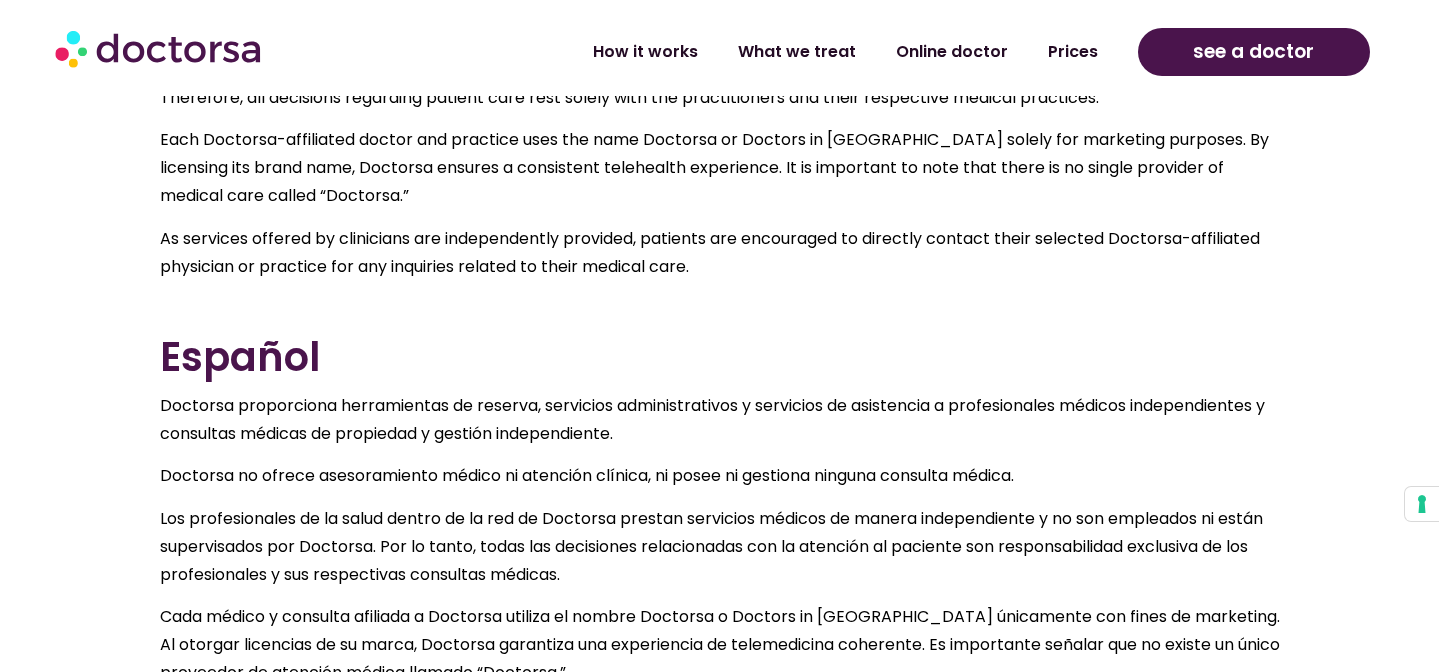 scroll, scrollTop: 0, scrollLeft: 0, axis: both 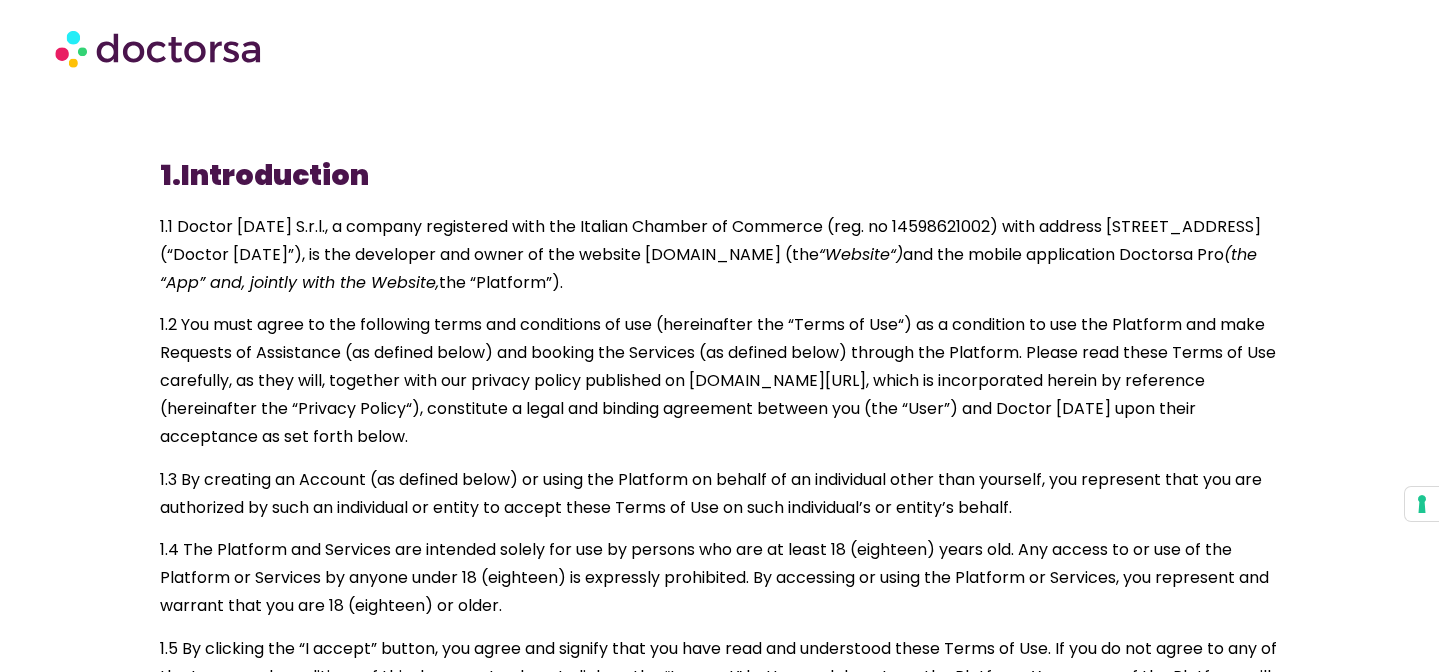 click on "1.Introduction
1.1 Doctor Today S.r.l., a company registered with the Italian Chamber of Commerce (reg. no 14598621002) with address Via Frattina, 48 00187 Rome, Italy (“Doctor Today”), is the developer and owner of the website doctorsa.com (the “Website“)  and the mobile application Doctorsa Pro  (the “App” and, jointly with the Website,  the “Platform”).
1.2 You must agree to the following terms and conditions of use (hereinafter the “Terms of Use“) as a condition to use the Platform and make Requests of Assistance (as defined below) and booking the Services (as defined below) through the Platform. Please read these Terms of Use carefully, as they will, together with our privacy policy published on doctorsa.com/privacy-policy, which is incorporated herein by reference (hereinafter the “Privacy Policy“), constitute a legal and binding agreement between you (the “User”) and Doctor Today upon their acceptance as set forth below." at bounding box center (719, 5282) 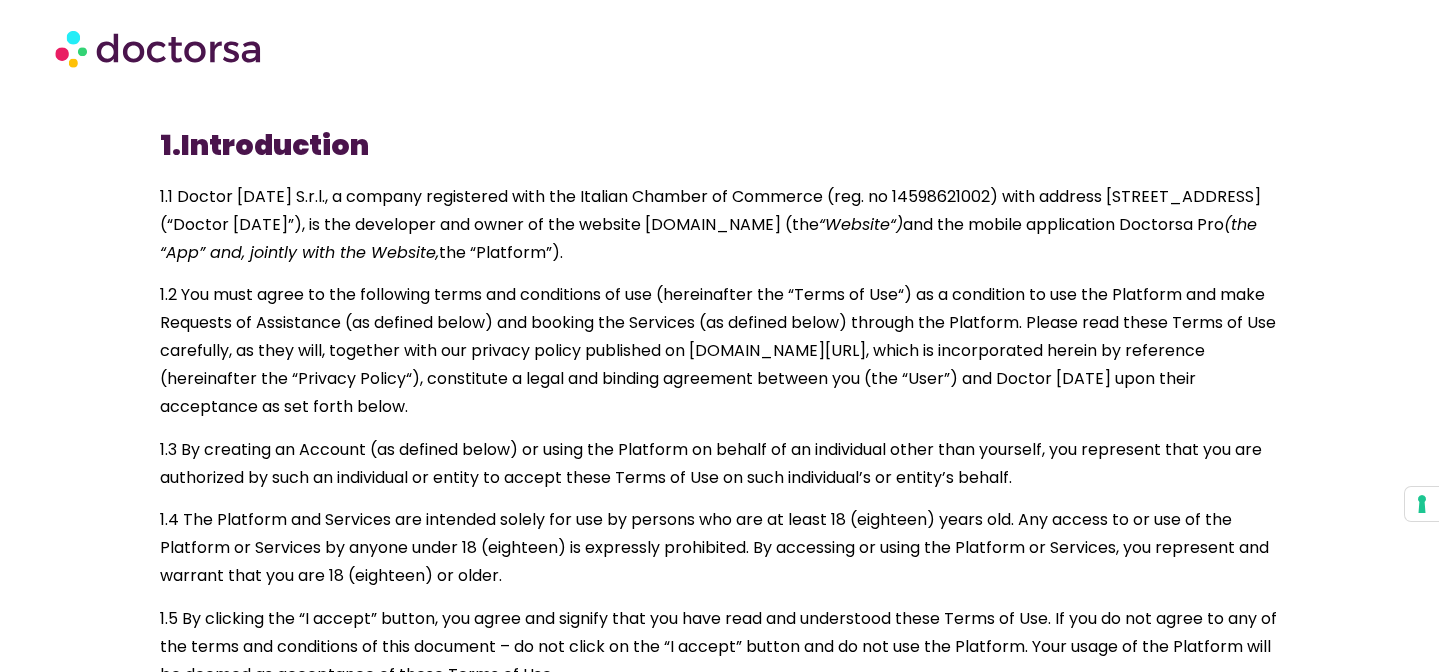 scroll, scrollTop: 0, scrollLeft: 0, axis: both 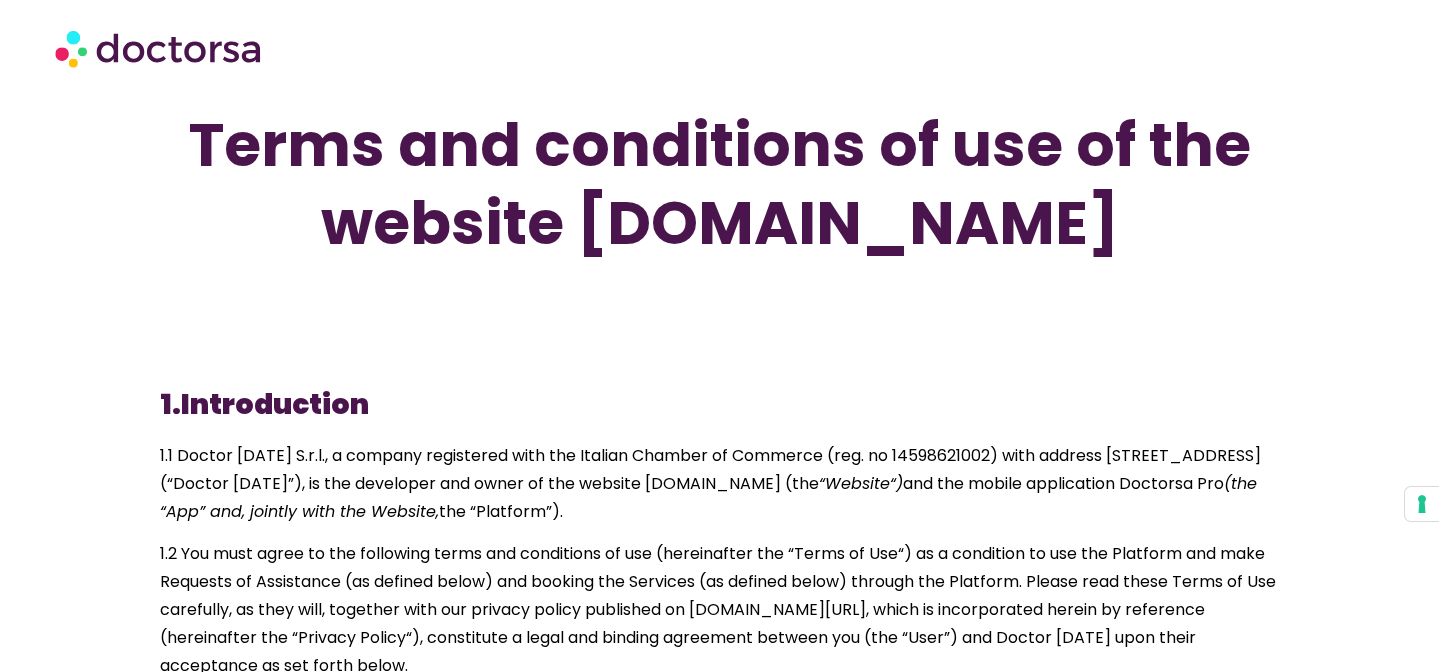 click at bounding box center (720, 329) 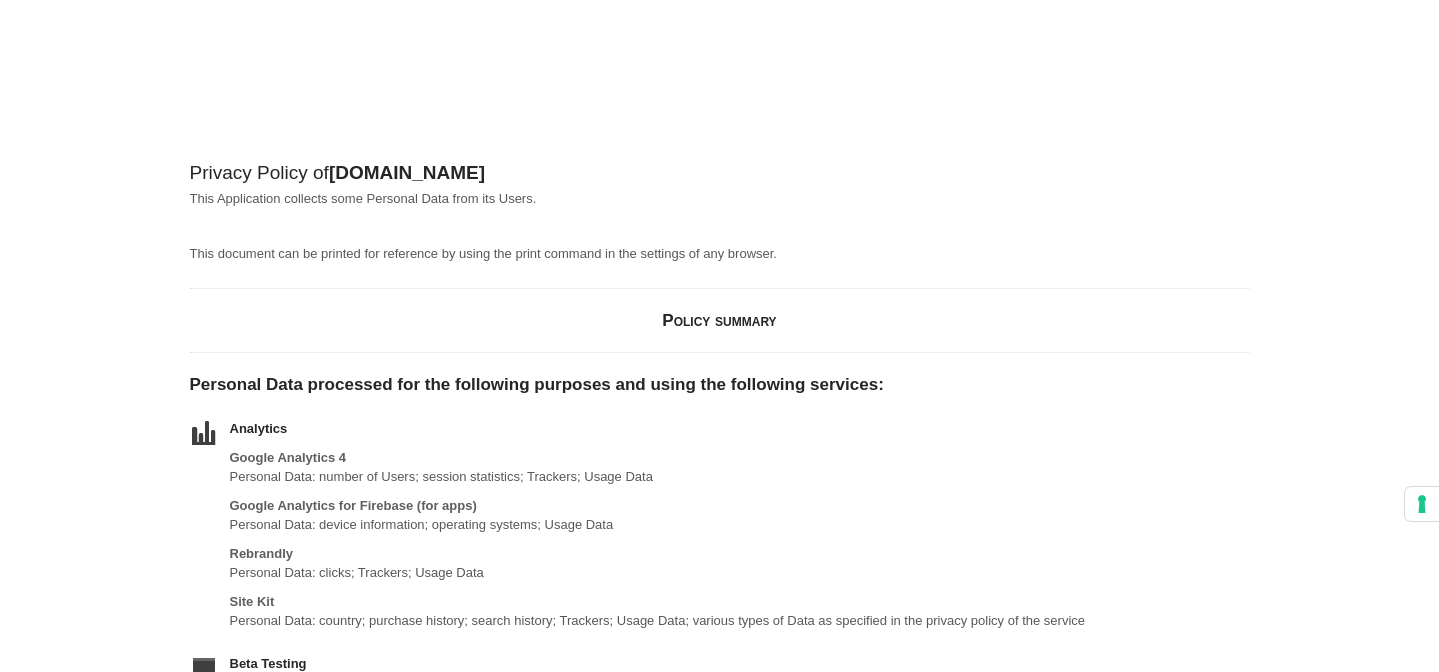 scroll, scrollTop: 0, scrollLeft: 0, axis: both 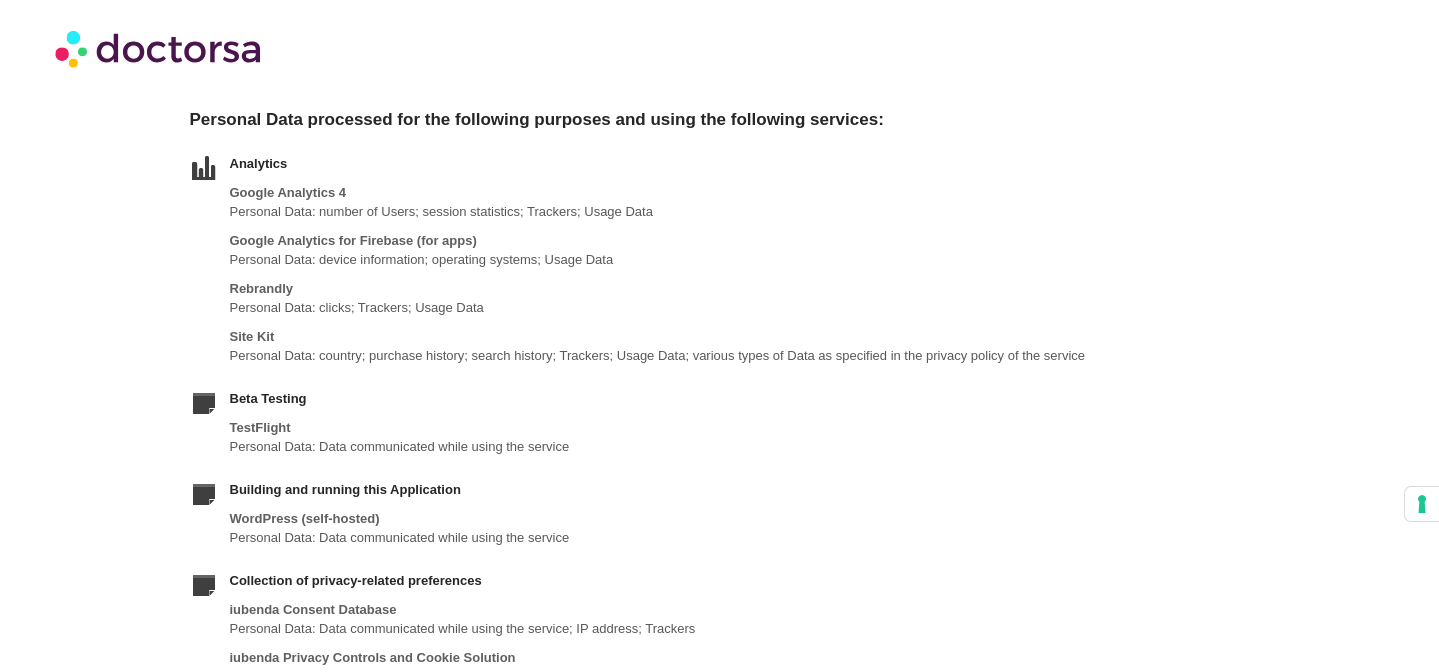 click on "Privacy Policy of  doctorsa.com
This Application collects some Personal Data from its Users.
This document can be printed for reference by using the print command in the settings of any browser.
Policy summary
Personal Data processed for the following purposes and using the following services:
Analytics
Google Analytics 4
Personal Data: number of Users; session statistics; Trackers; Usage Data
Google Analytics for Firebase (for apps)
Personal Data: device information; operating systems; Usage Data" at bounding box center [719, 4988] 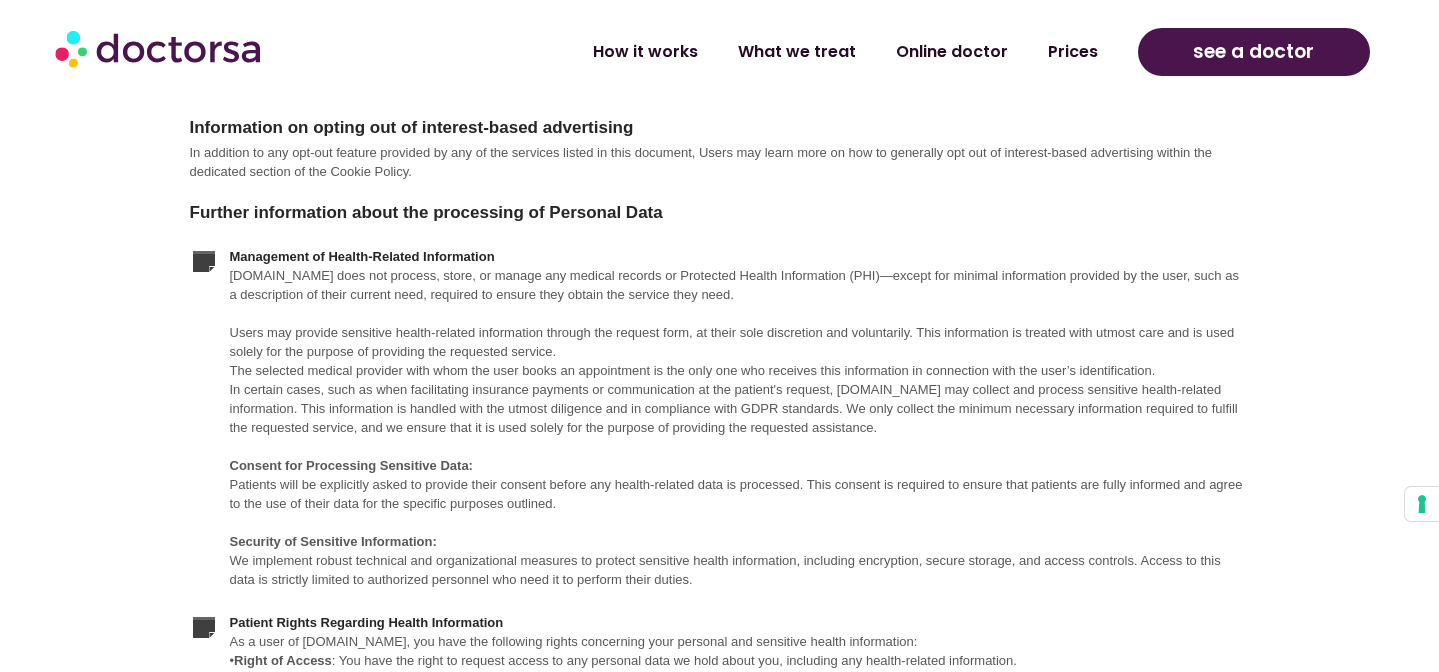 scroll, scrollTop: 2667, scrollLeft: 0, axis: vertical 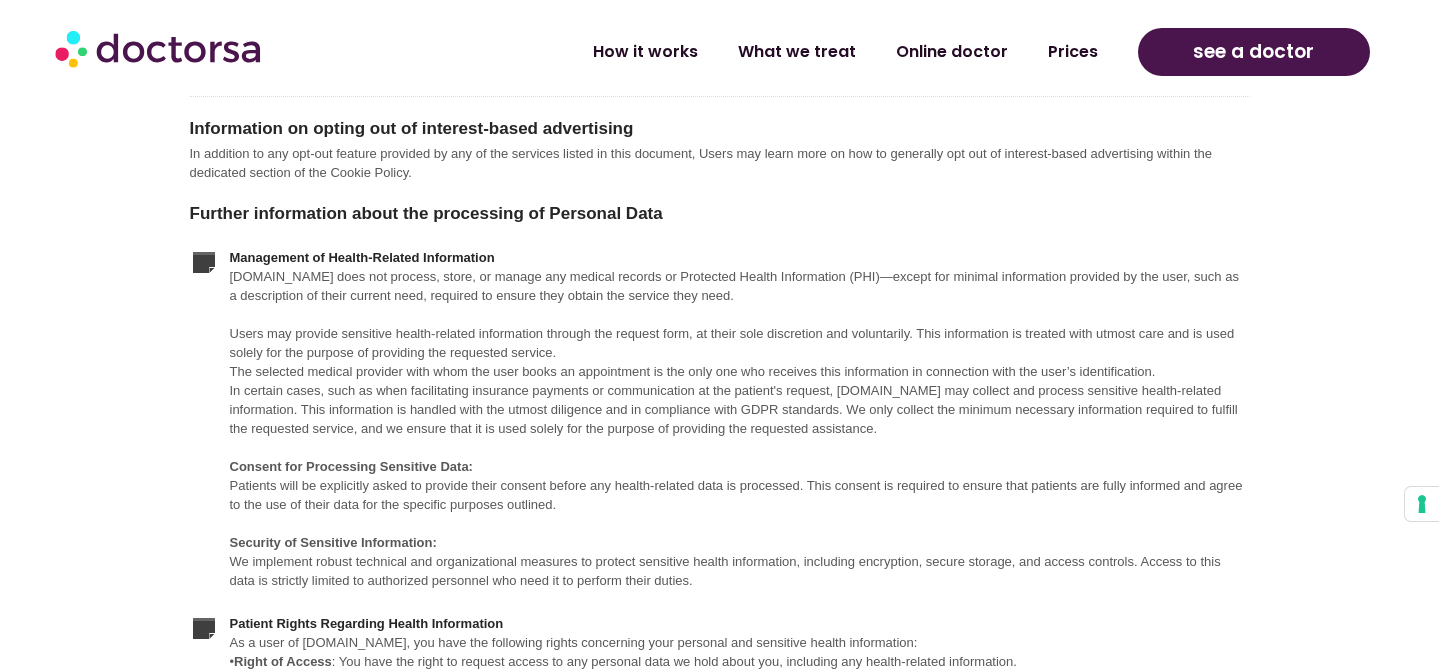 click on "Privacy Policy of  doctorsa.com
This Application collects some Personal Data from its Users.
This document can be printed for reference by using the print command in the settings of any browser.
Policy summary
Personal Data processed for the following purposes and using the following services:
Analytics
Google Analytics 4
Personal Data: number of Users; session statistics; Trackers; Usage Data
Google Analytics for Firebase (for apps)
Personal Data: device information; operating systems; Usage Data" at bounding box center [719, 2586] 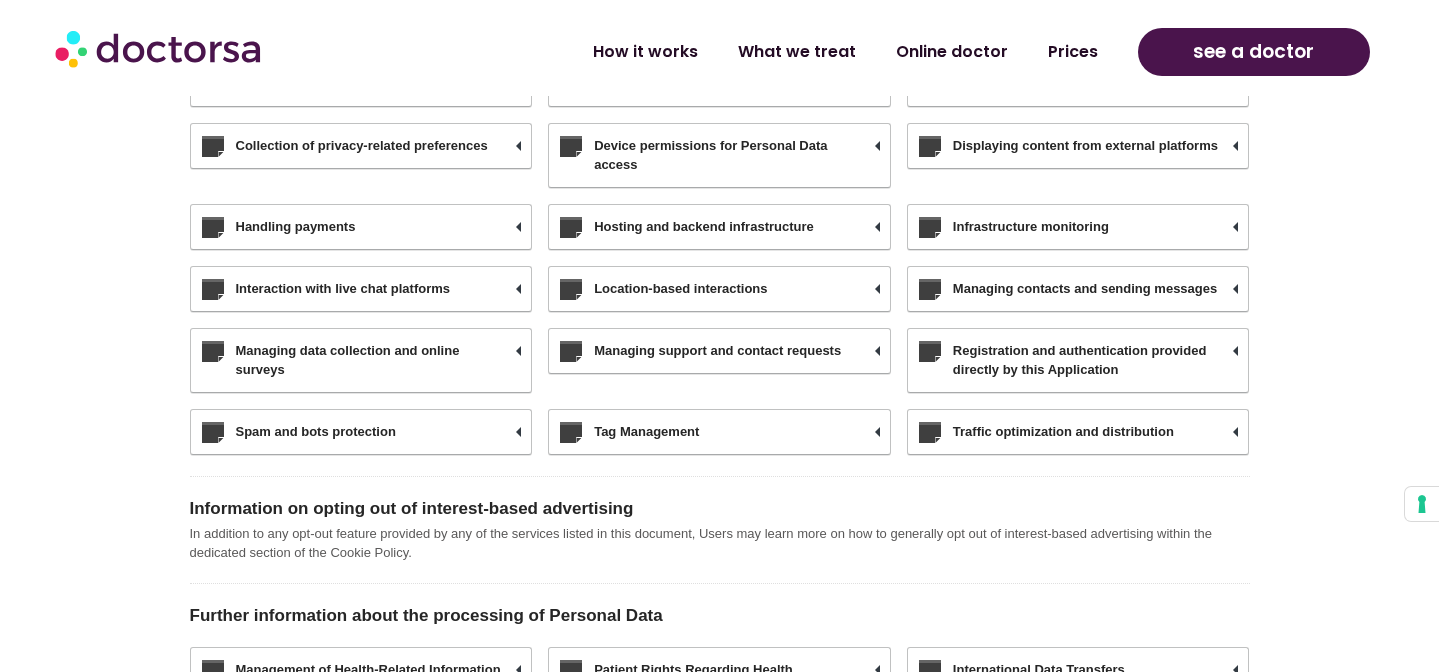 scroll, scrollTop: 6903, scrollLeft: 0, axis: vertical 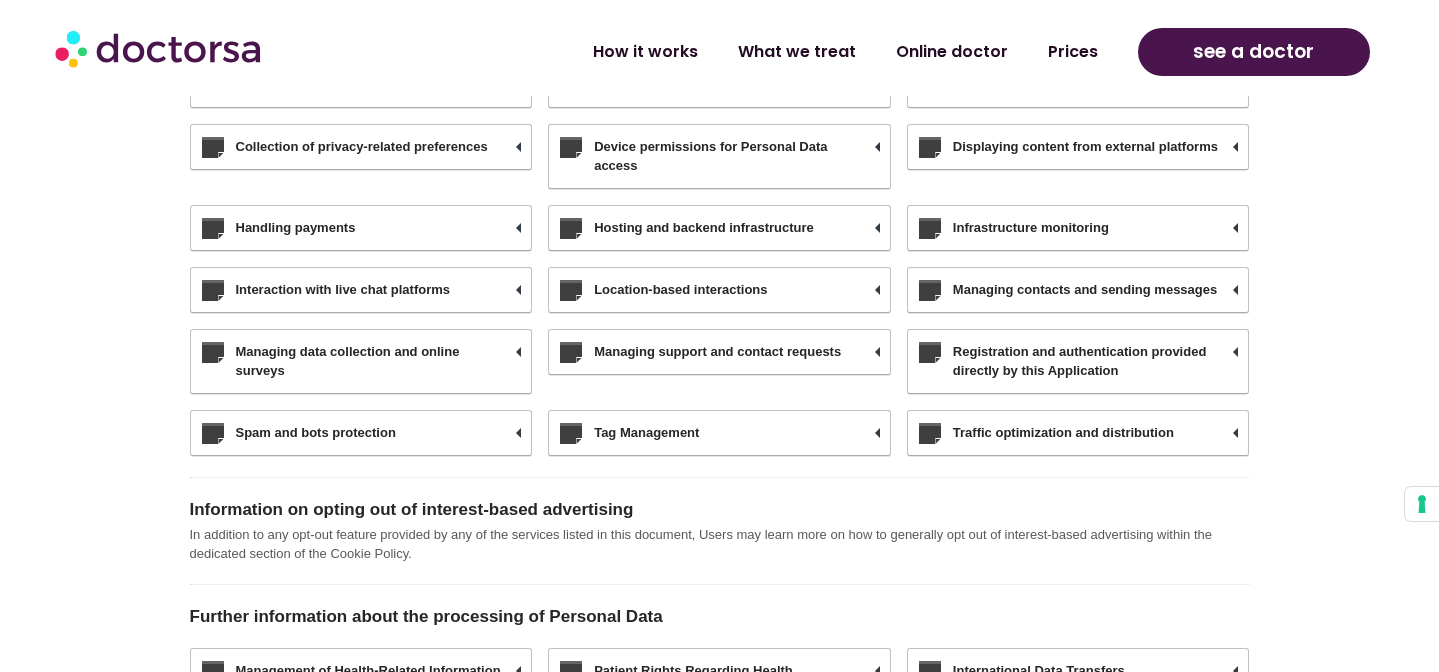 click on "Handling payments" at bounding box center [361, 228] 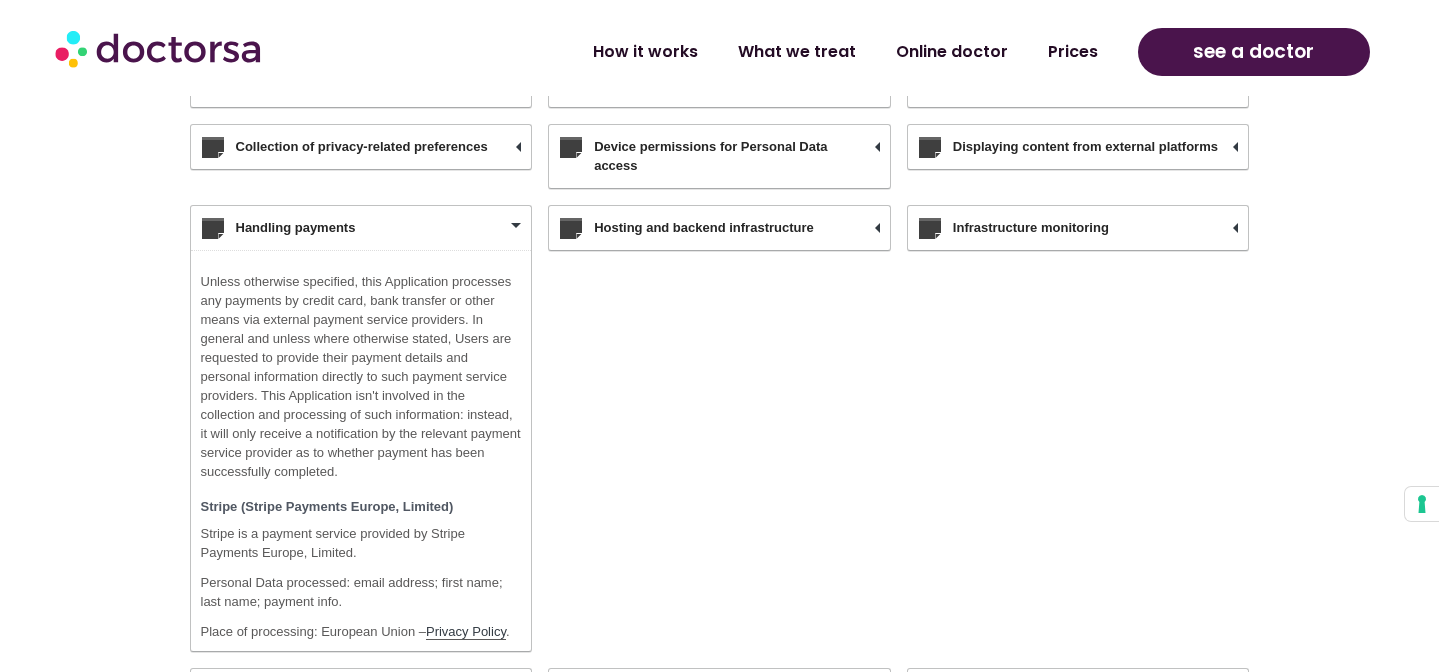 click on "Handling payments" at bounding box center [361, 228] 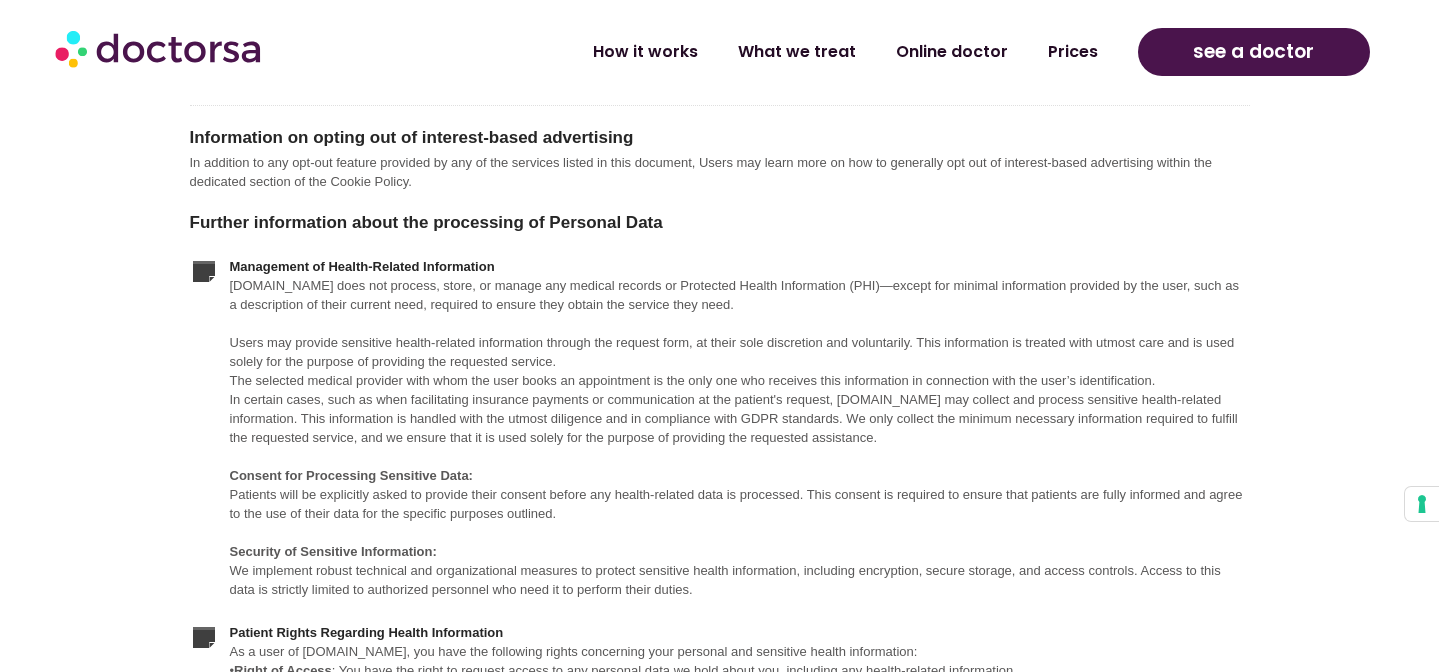 scroll, scrollTop: 0, scrollLeft: 0, axis: both 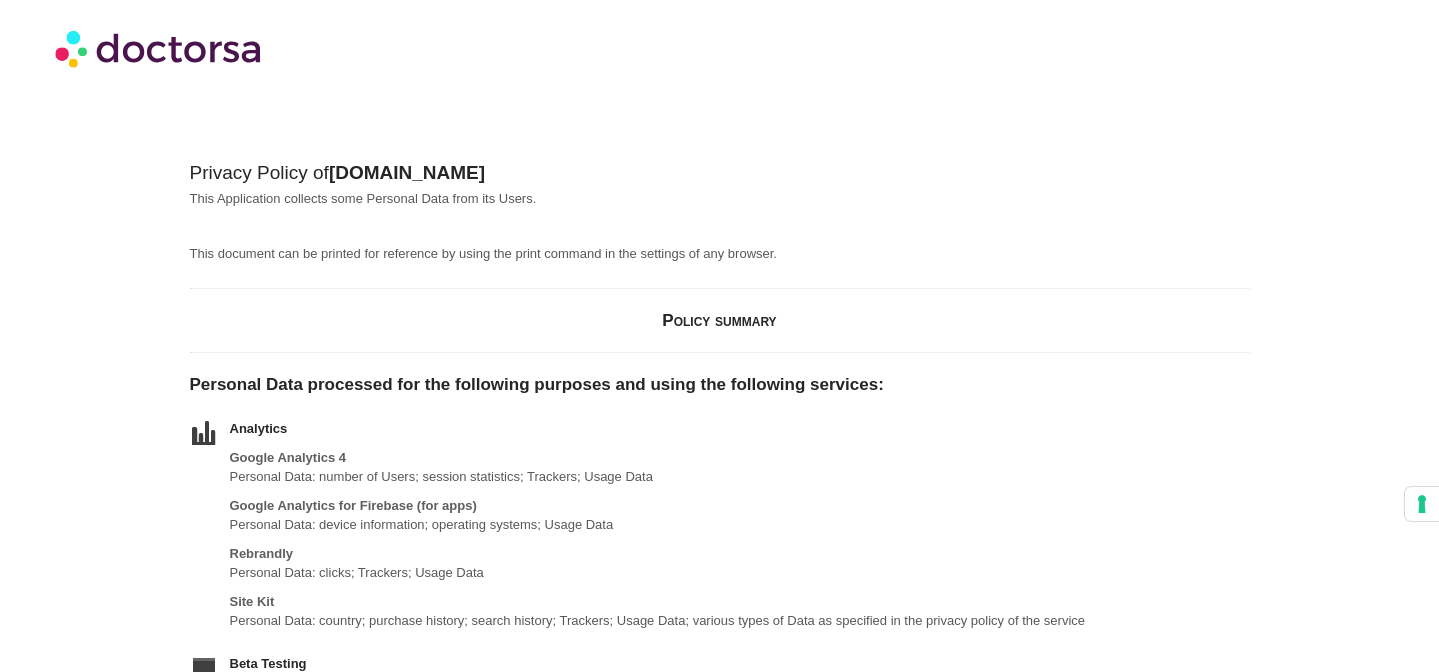 click on "Privacy Policy of  doctorsa.com" at bounding box center [720, 172] 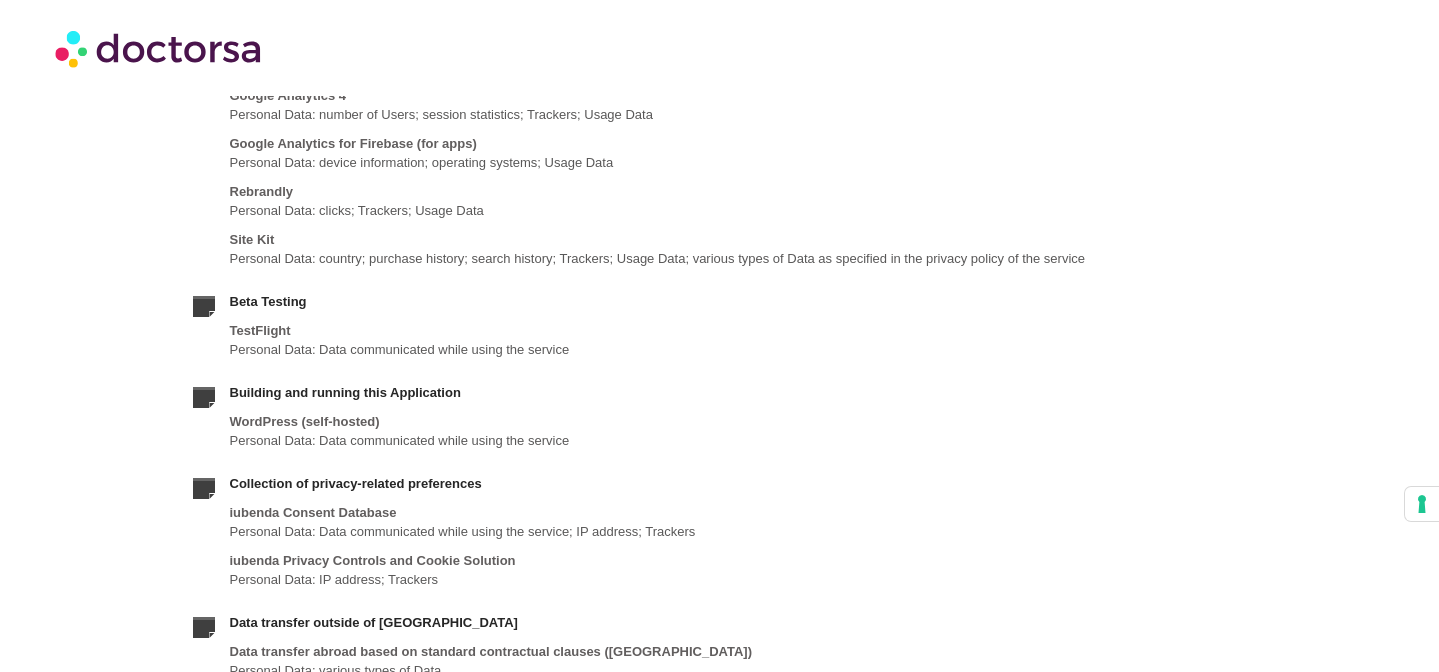 scroll, scrollTop: 360, scrollLeft: 0, axis: vertical 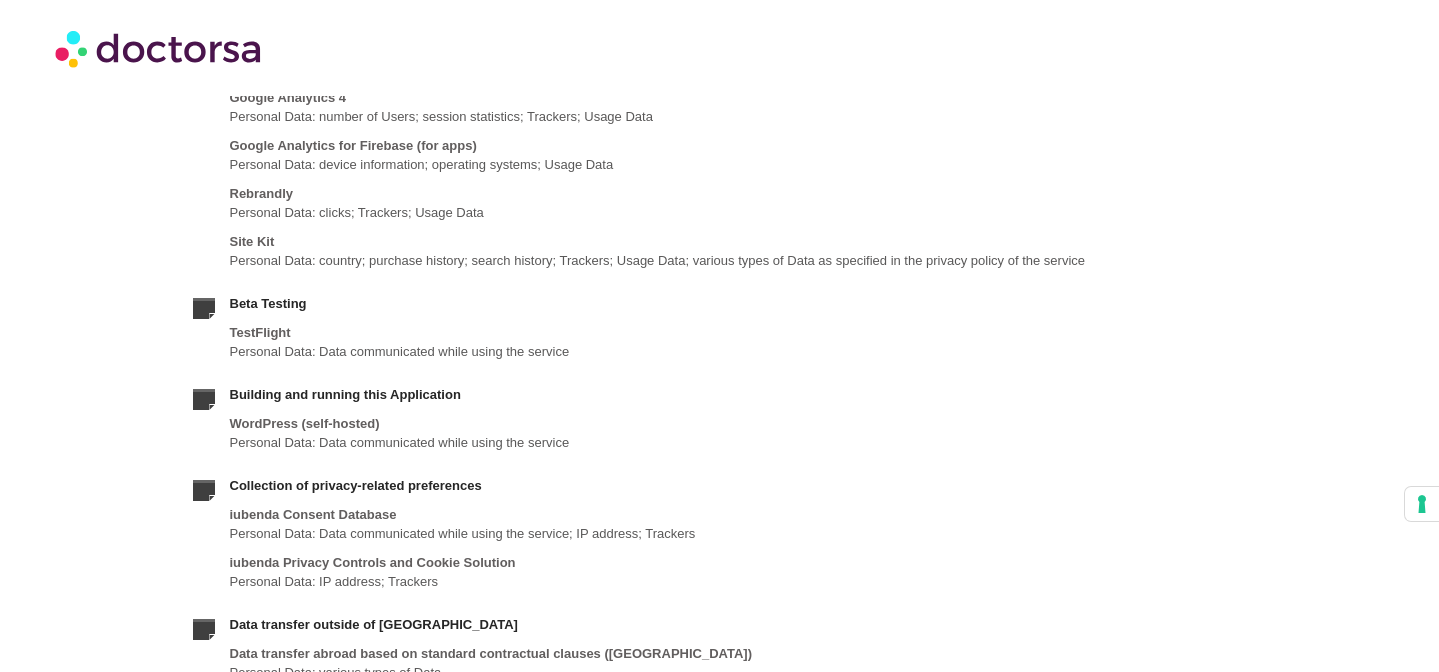 click on "Personal Data: Data communicated while using the service" at bounding box center (740, 351) 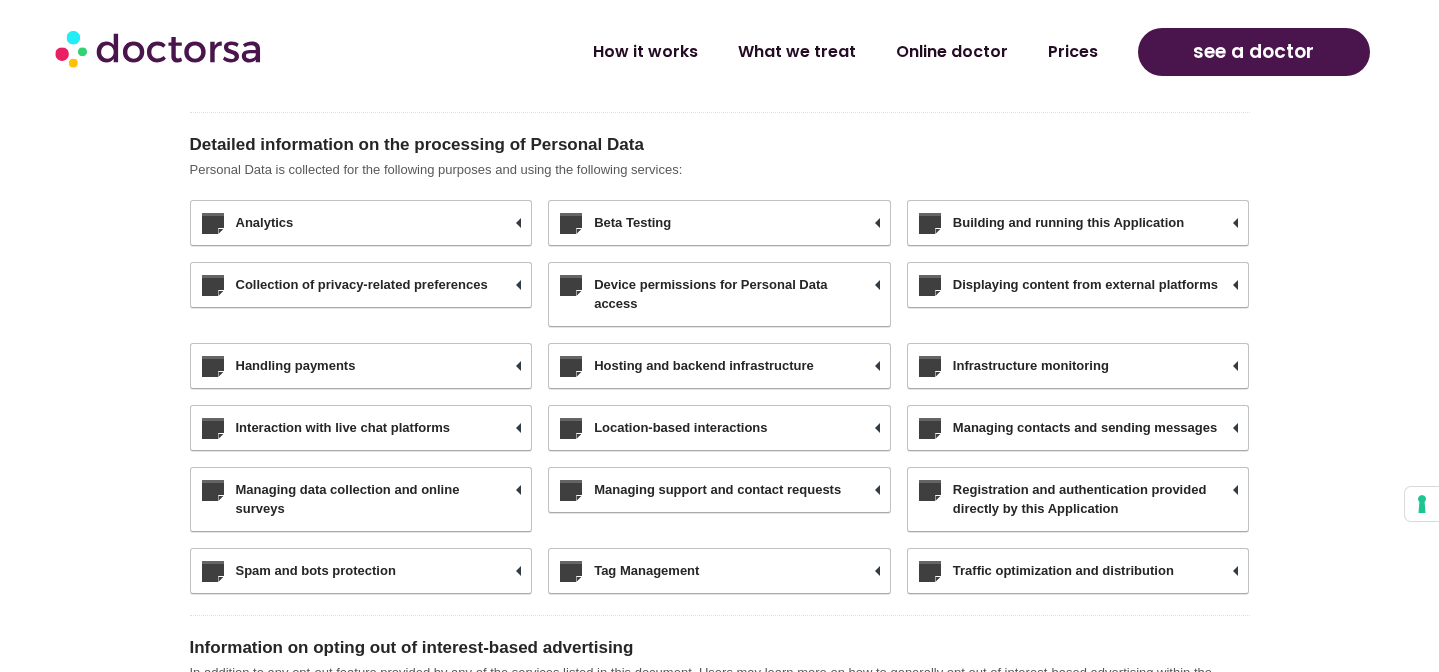 scroll, scrollTop: 6863, scrollLeft: 0, axis: vertical 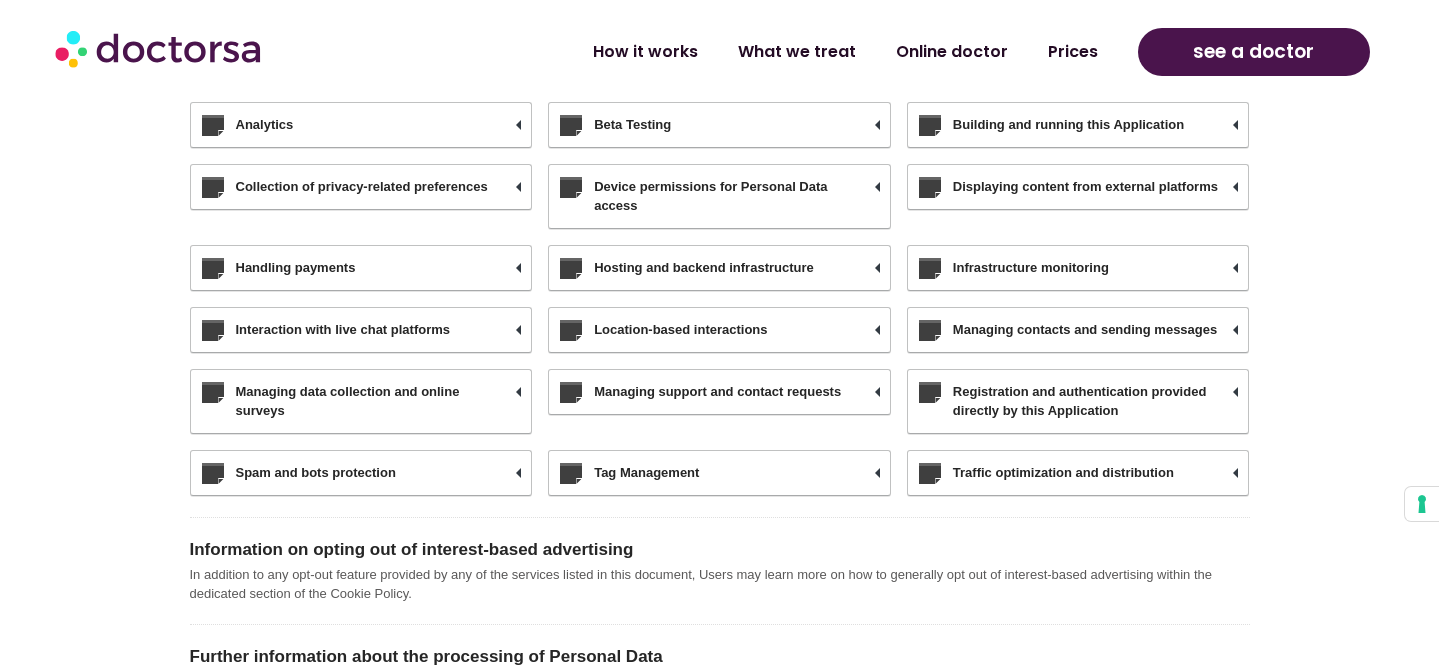 drag, startPoint x: 515, startPoint y: 141, endPoint x: 514, endPoint y: 154, distance: 13.038404 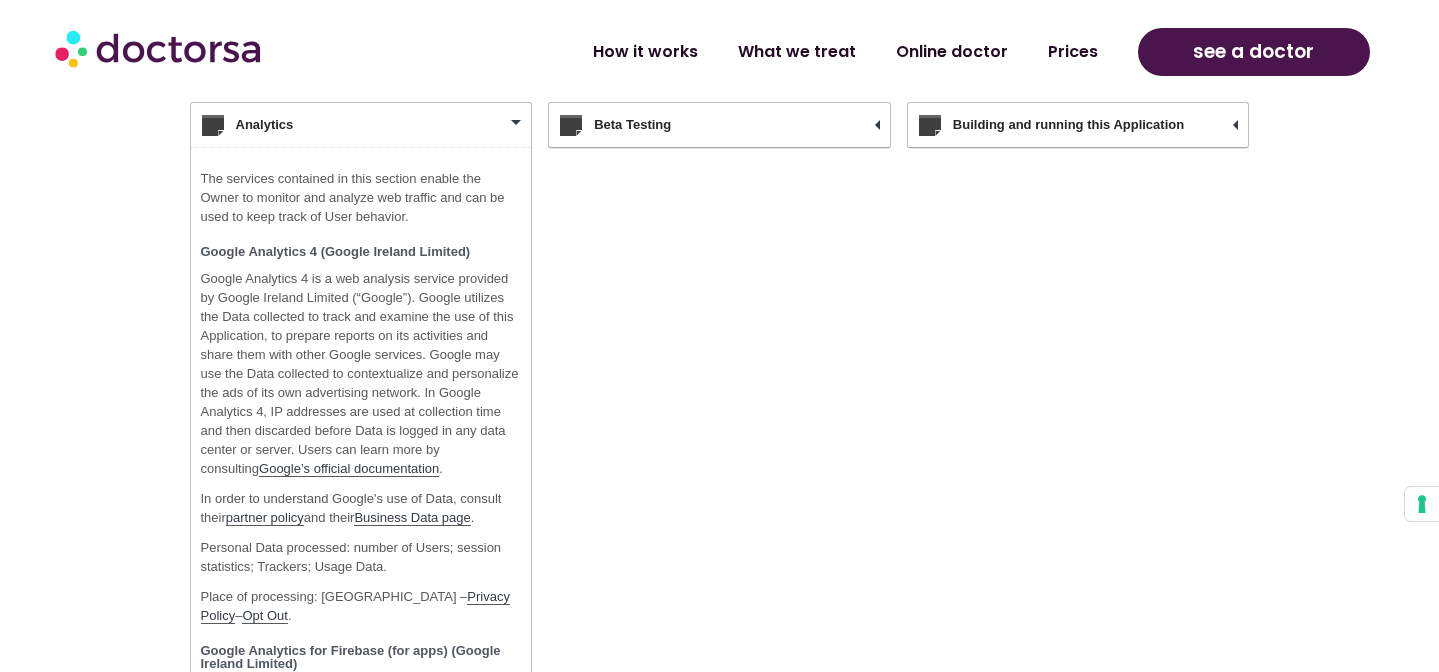 click on "Analytics" at bounding box center [361, 125] 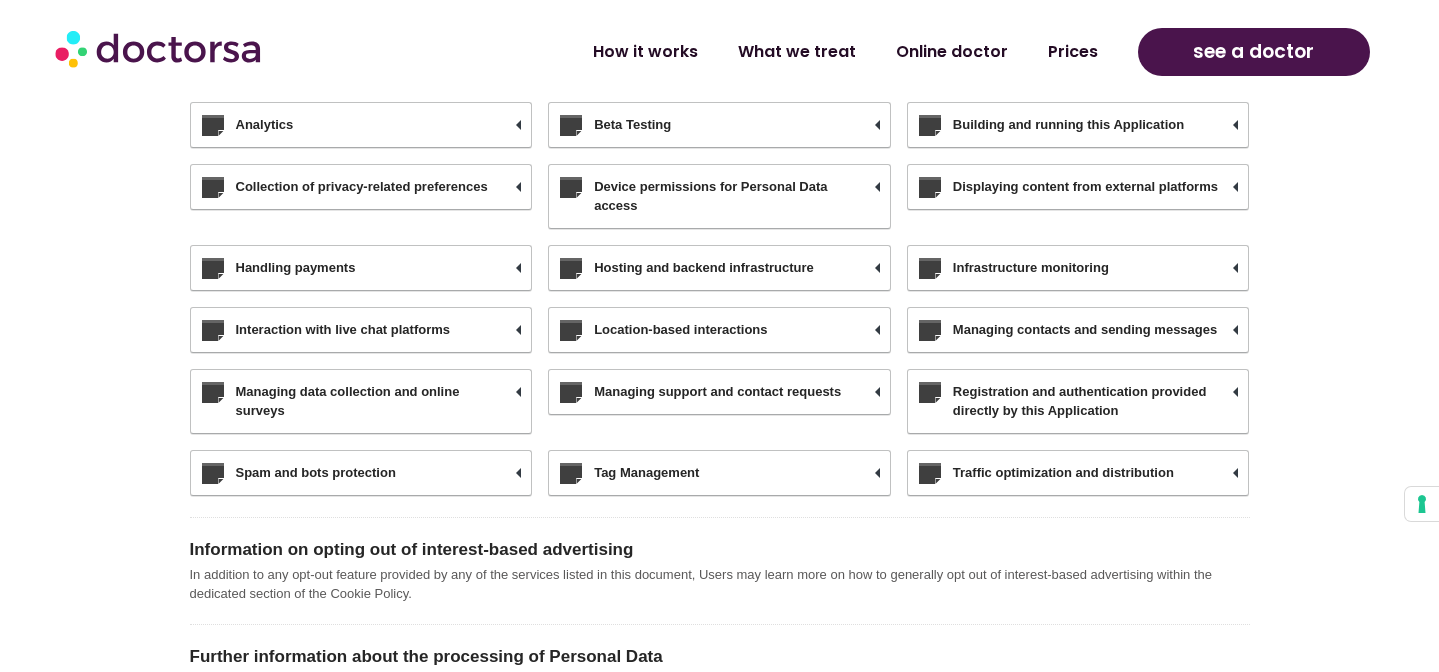 drag, startPoint x: 425, startPoint y: 154, endPoint x: 301, endPoint y: 148, distance: 124.14507 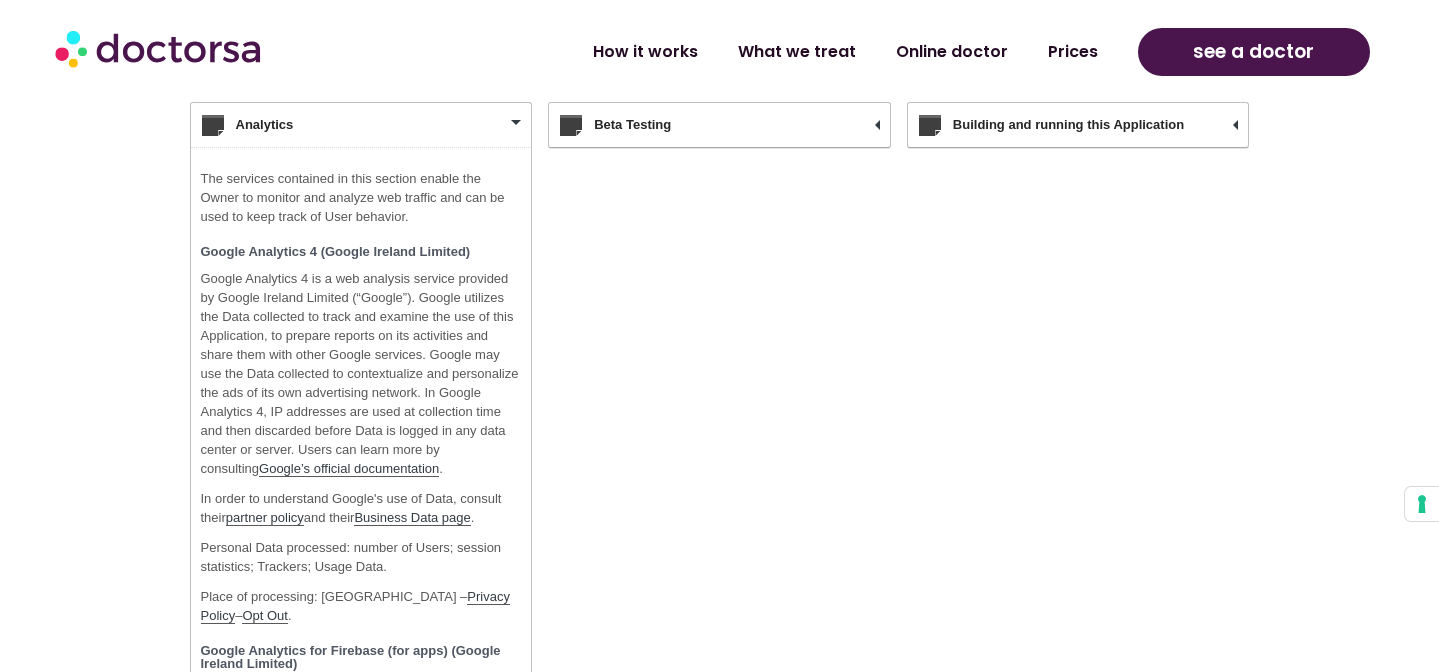 click on "Beta Testing" at bounding box center [719, 125] 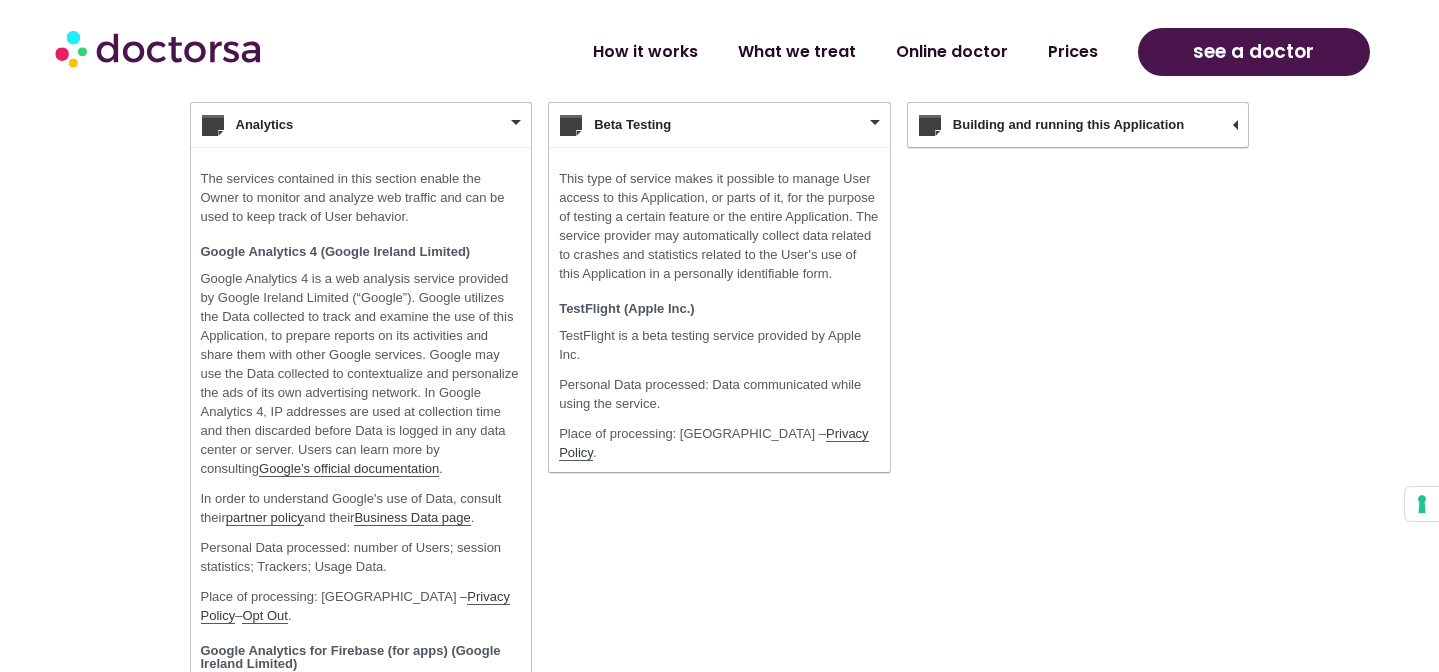 click on "Building and running this Application" at bounding box center [1078, 125] 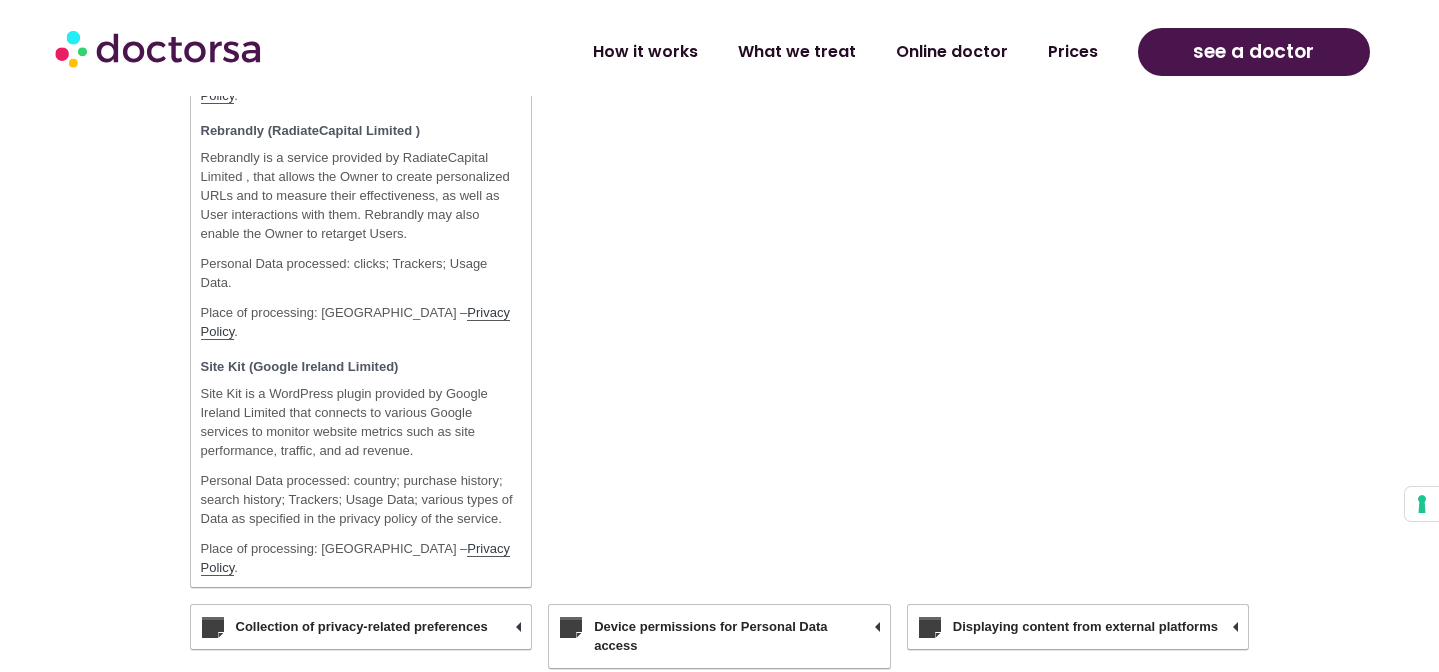 scroll, scrollTop: 8287, scrollLeft: 0, axis: vertical 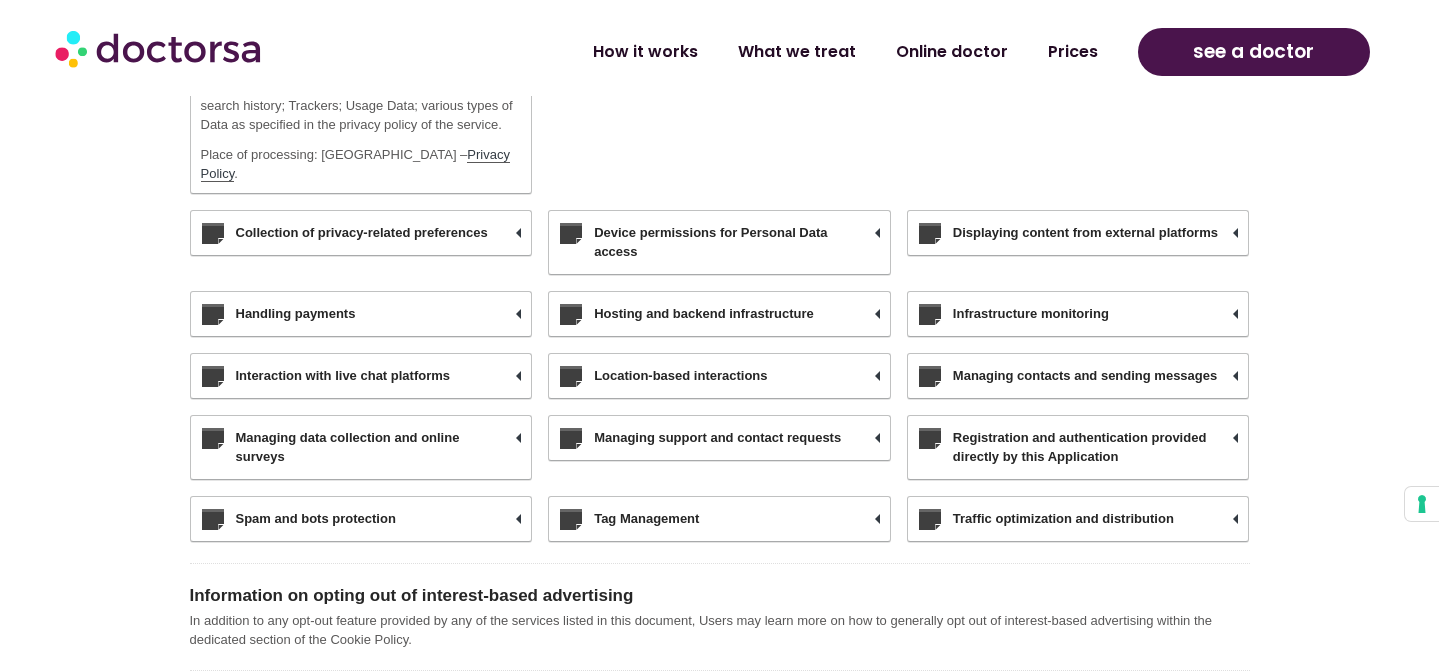 click on "Traffic optimization and distribution" at bounding box center (1078, 519) 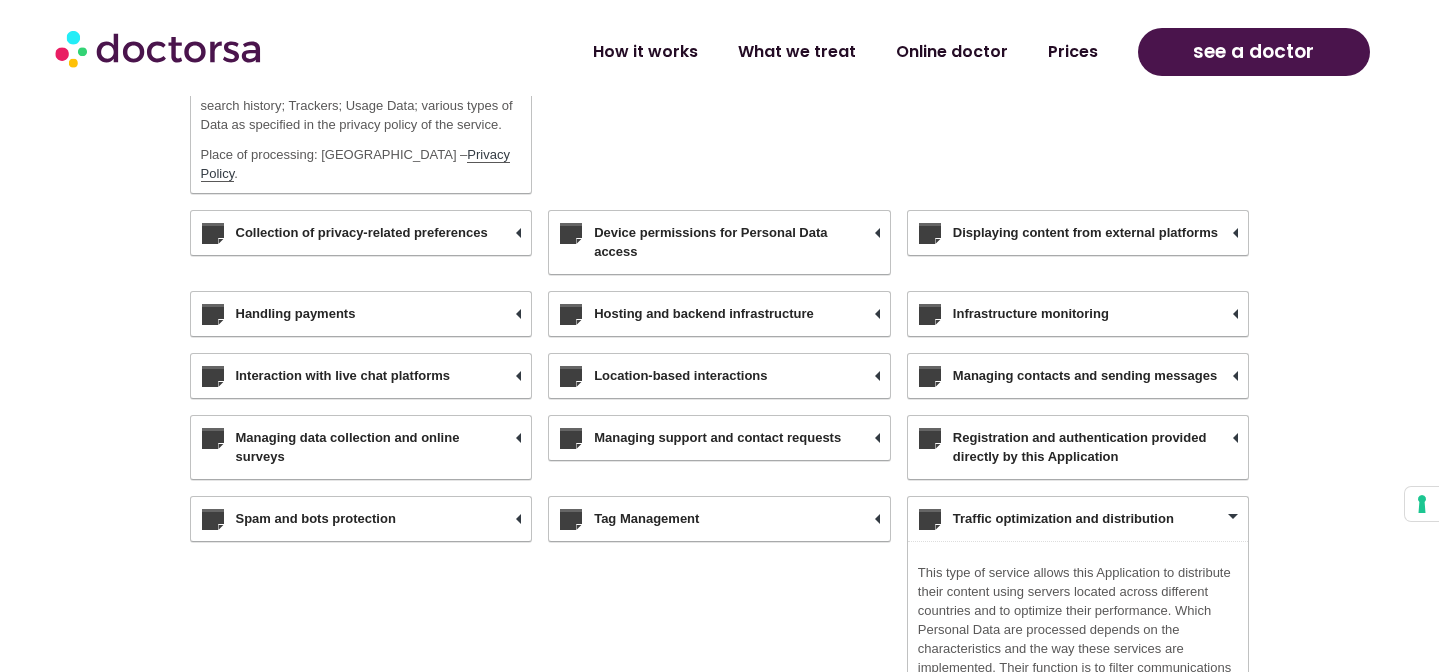 drag, startPoint x: 770, startPoint y: 463, endPoint x: 440, endPoint y: 461, distance: 330.00607 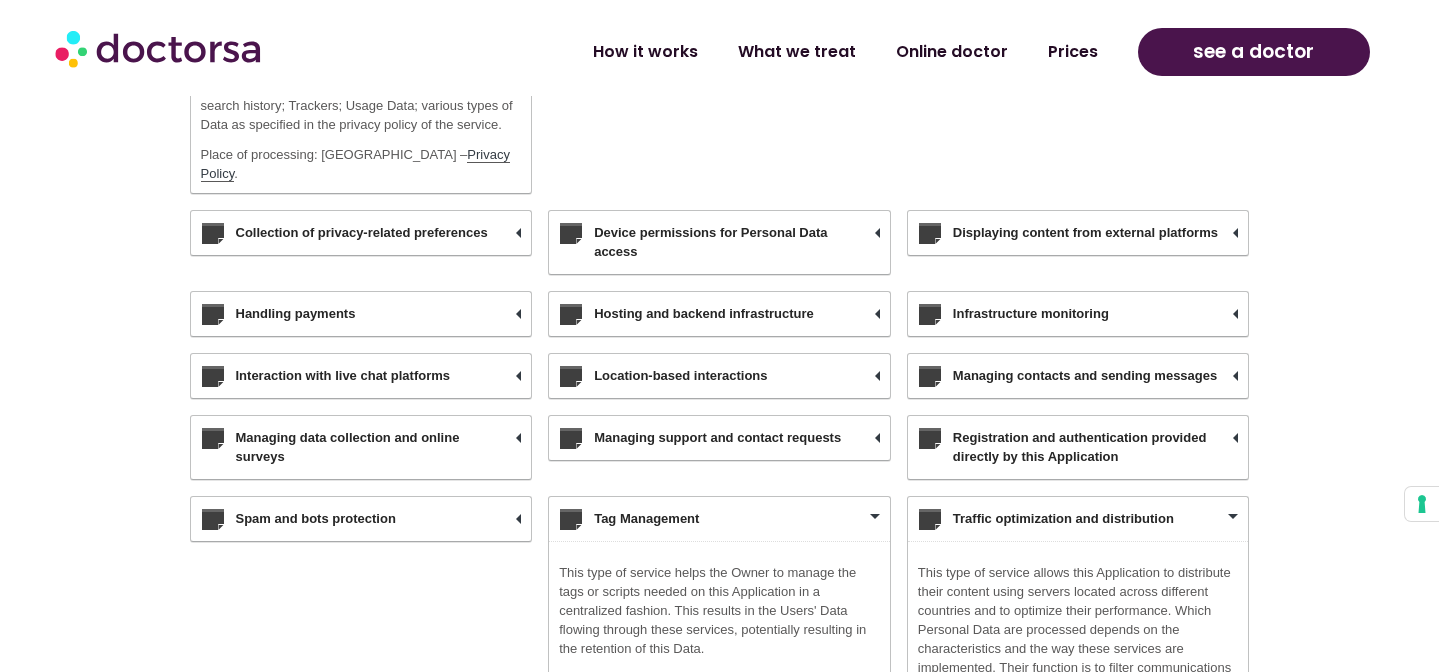click on "Spam and bots protection" at bounding box center [361, 519] 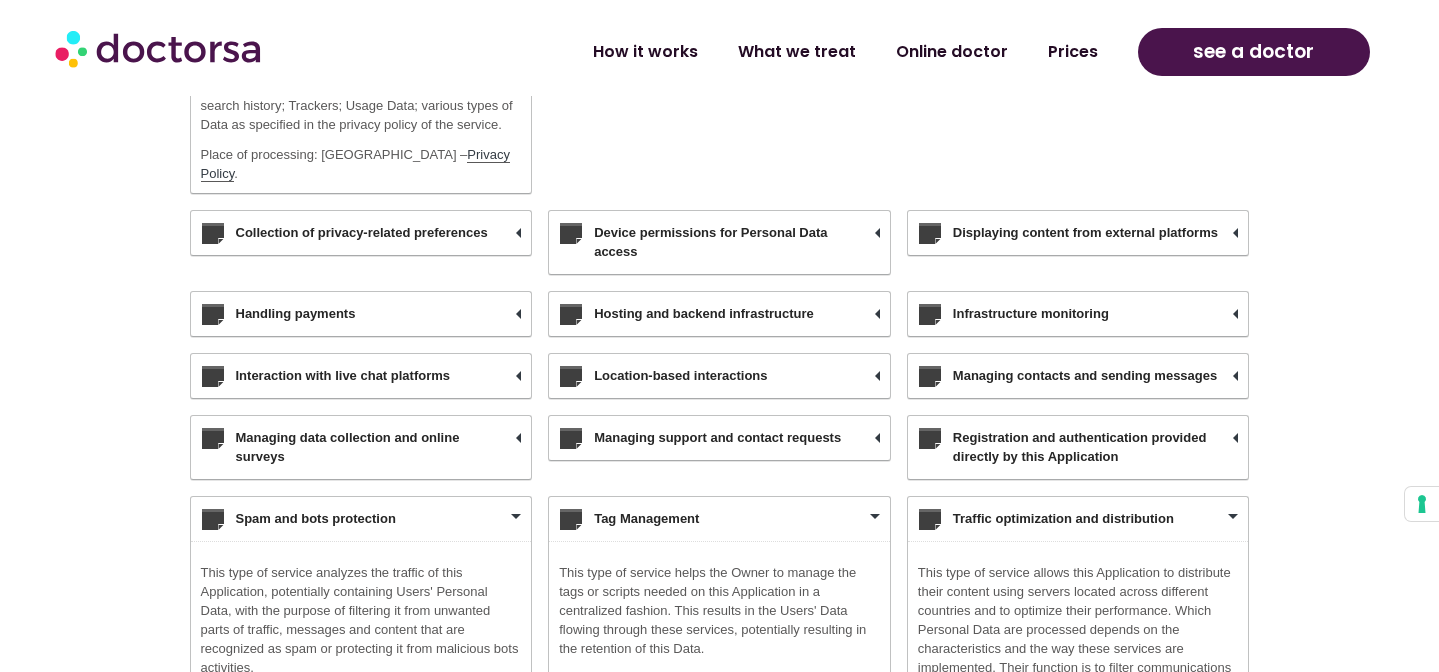 click on "Registration and authentication provided directly by this Application" at bounding box center (1078, 447) 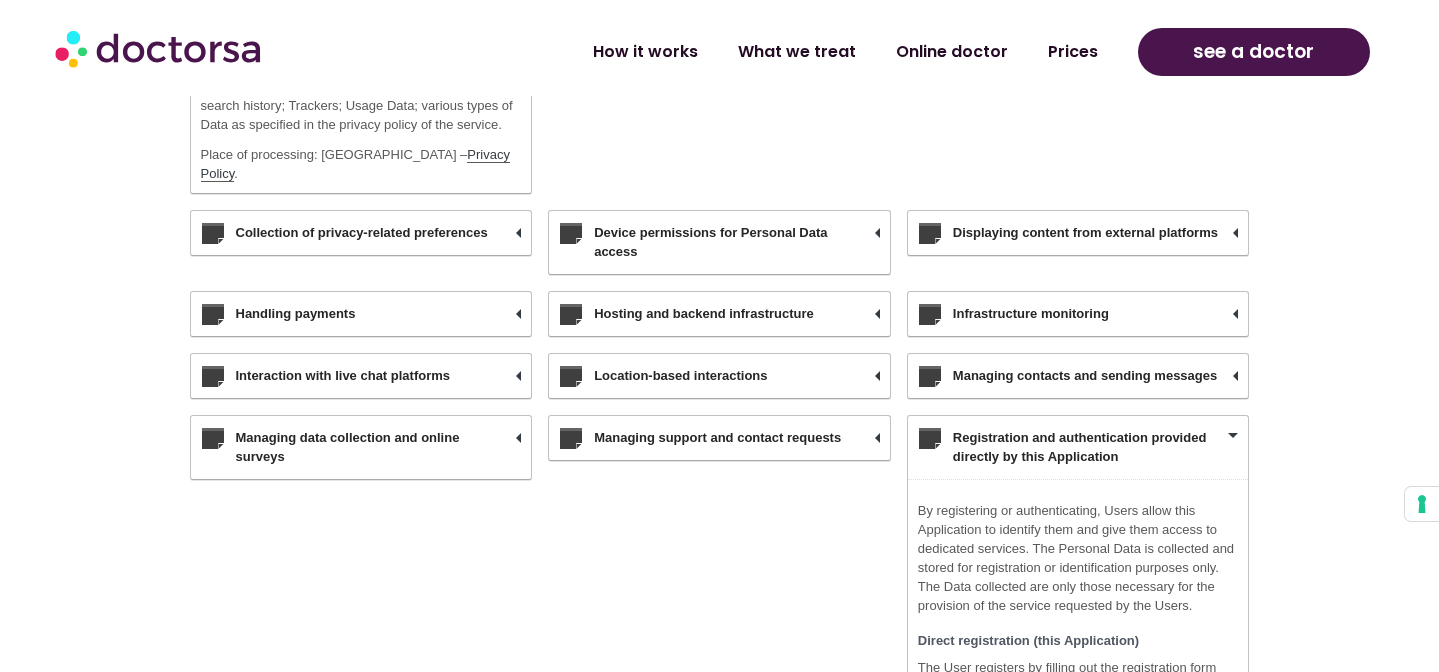 drag, startPoint x: 792, startPoint y: 390, endPoint x: 740, endPoint y: 392, distance: 52.03845 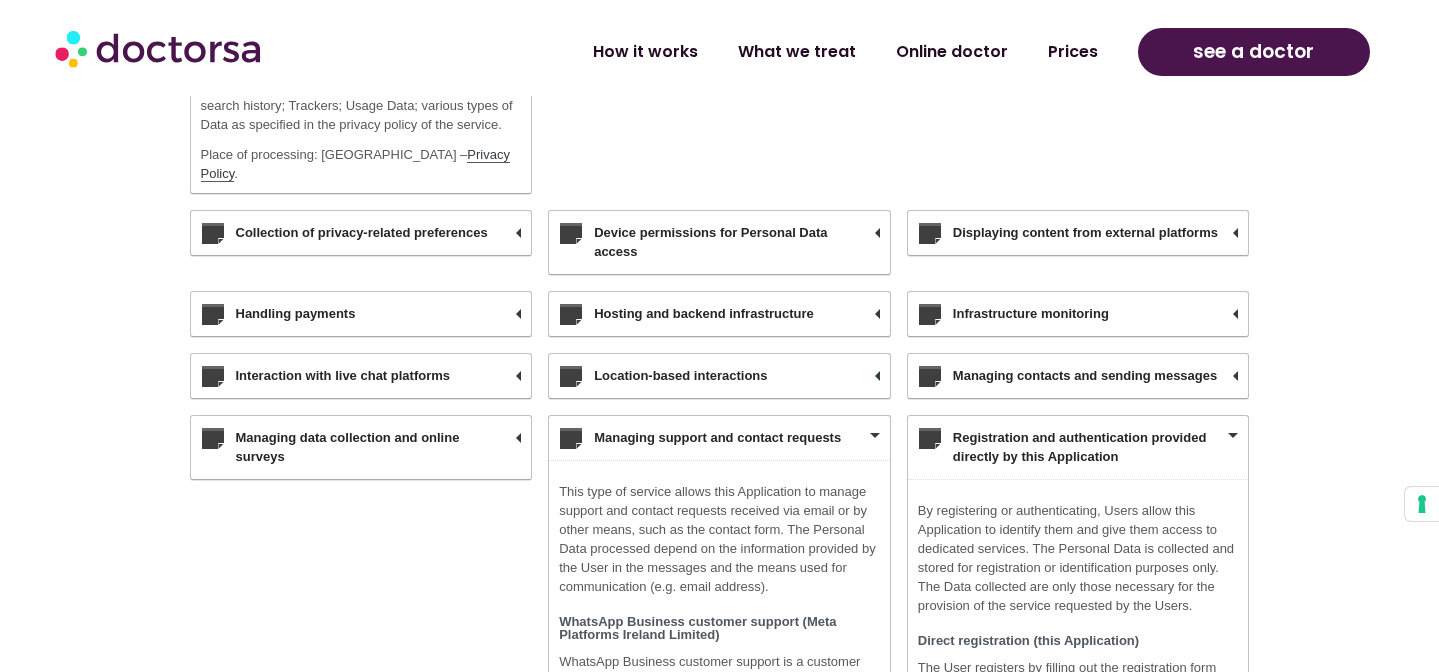 drag, startPoint x: 374, startPoint y: 387, endPoint x: 691, endPoint y: 347, distance: 319.5137 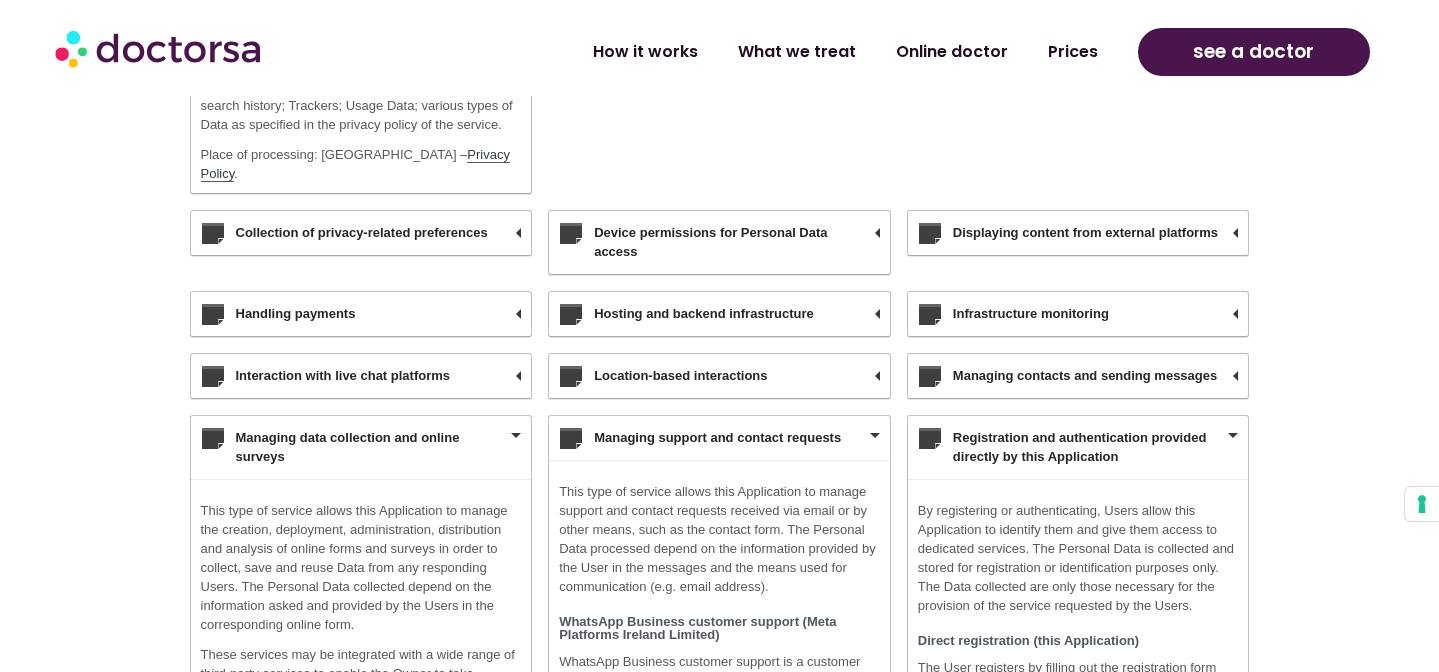 click on "Managing contacts and sending messages" at bounding box center (1078, 376) 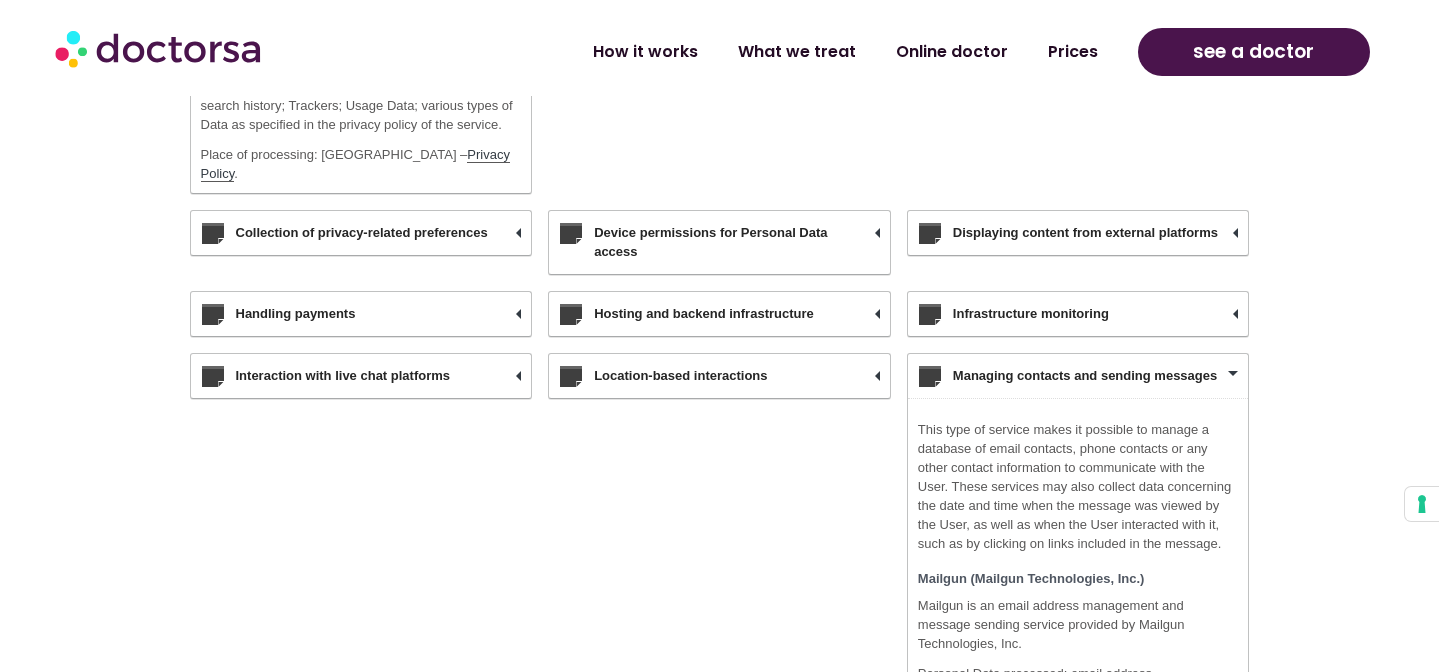 drag, startPoint x: 733, startPoint y: 320, endPoint x: 438, endPoint y: 312, distance: 295.10846 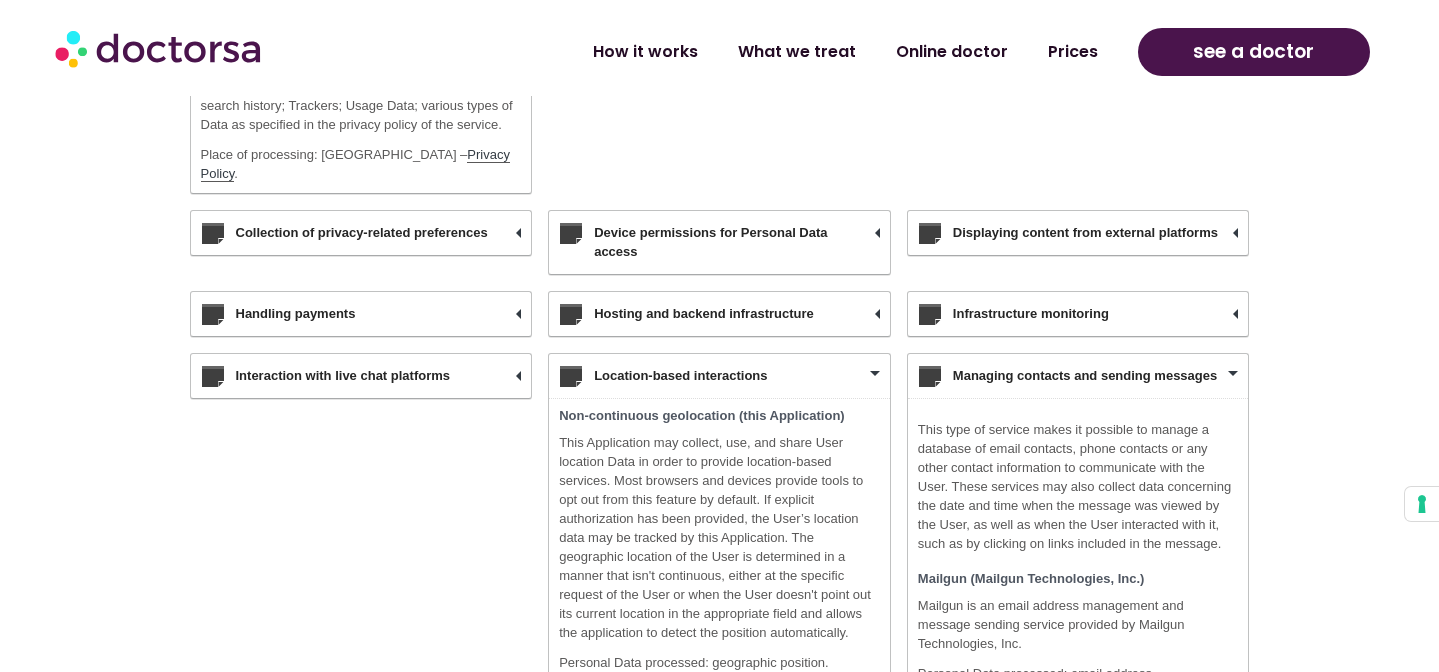 click on "Interaction with live chat platforms" at bounding box center [361, 376] 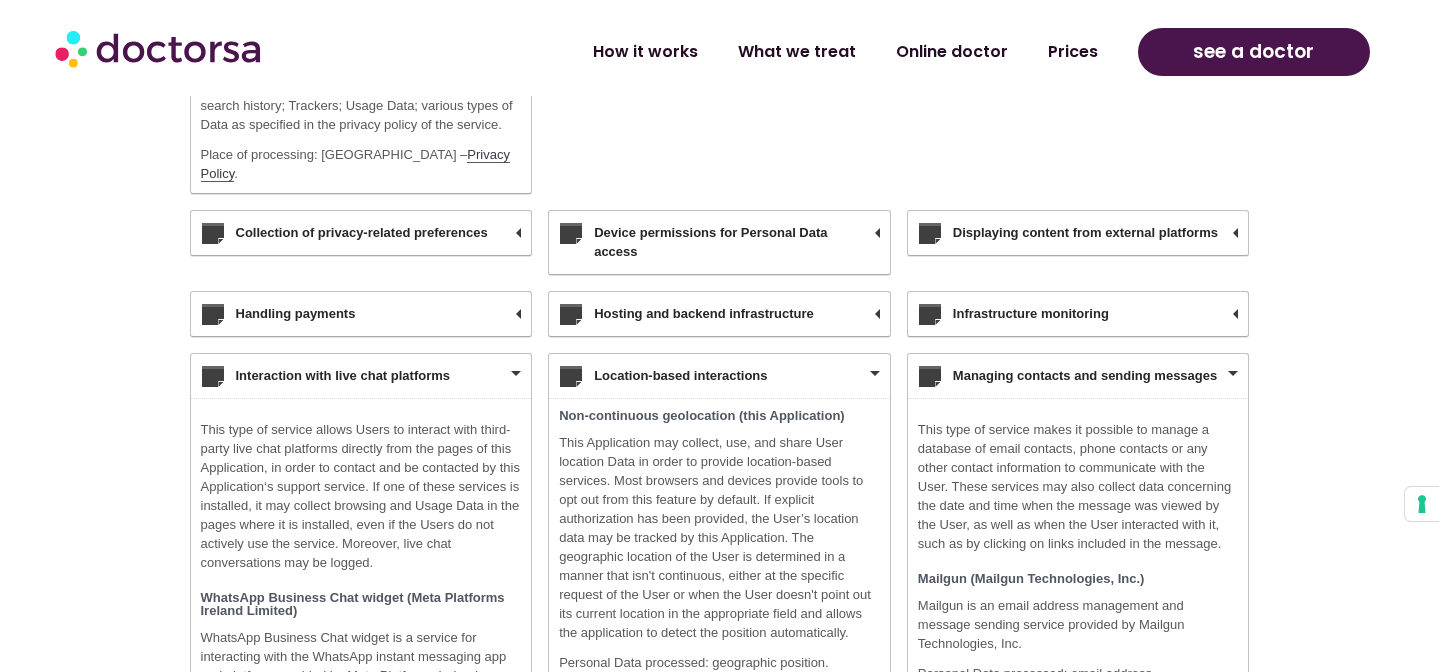 drag, startPoint x: 1070, startPoint y: 256, endPoint x: 1020, endPoint y: 256, distance: 50 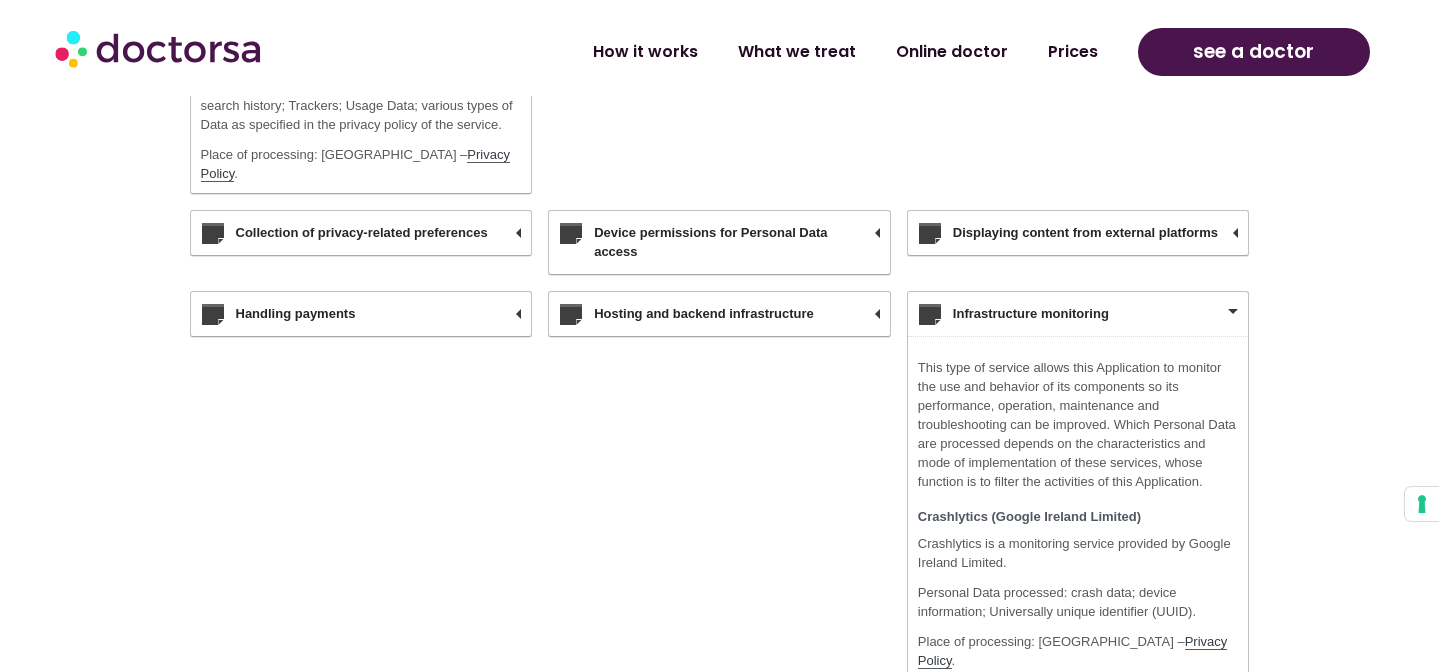 drag, startPoint x: 745, startPoint y: 244, endPoint x: 709, endPoint y: 238, distance: 36.496574 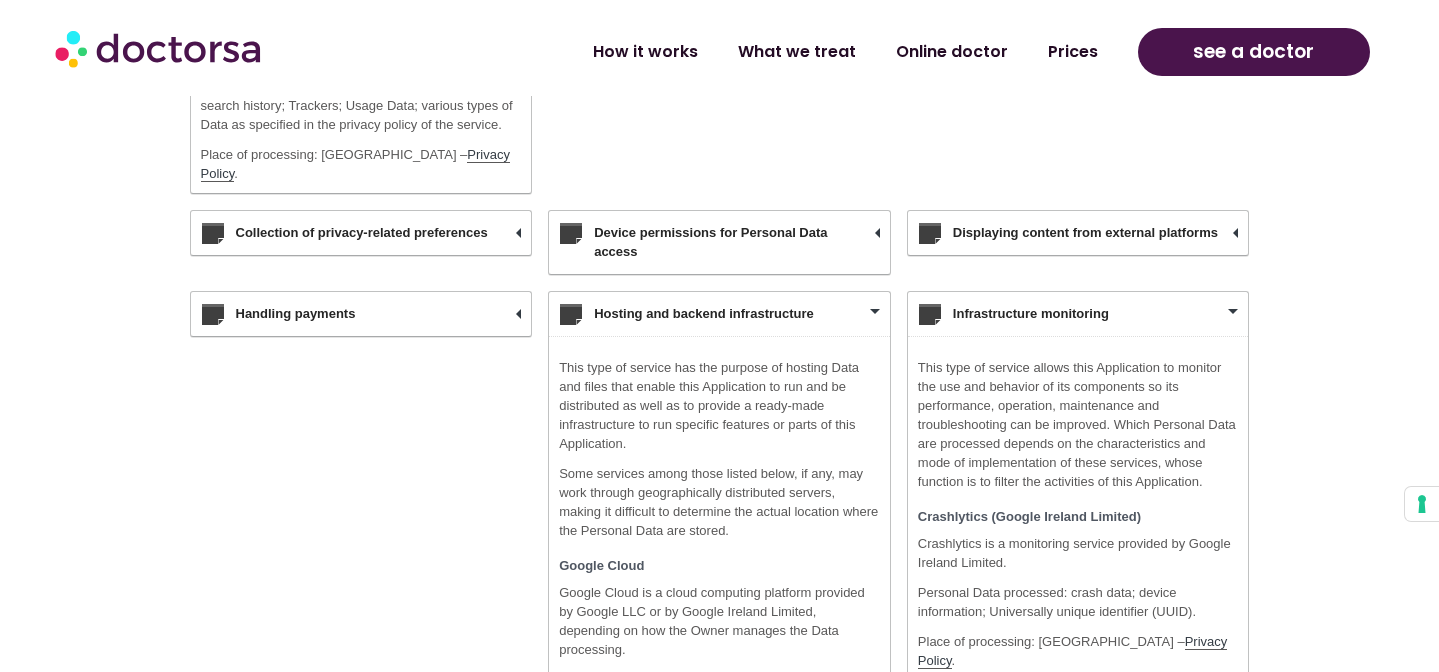 click on "Handling payments" at bounding box center (361, 314) 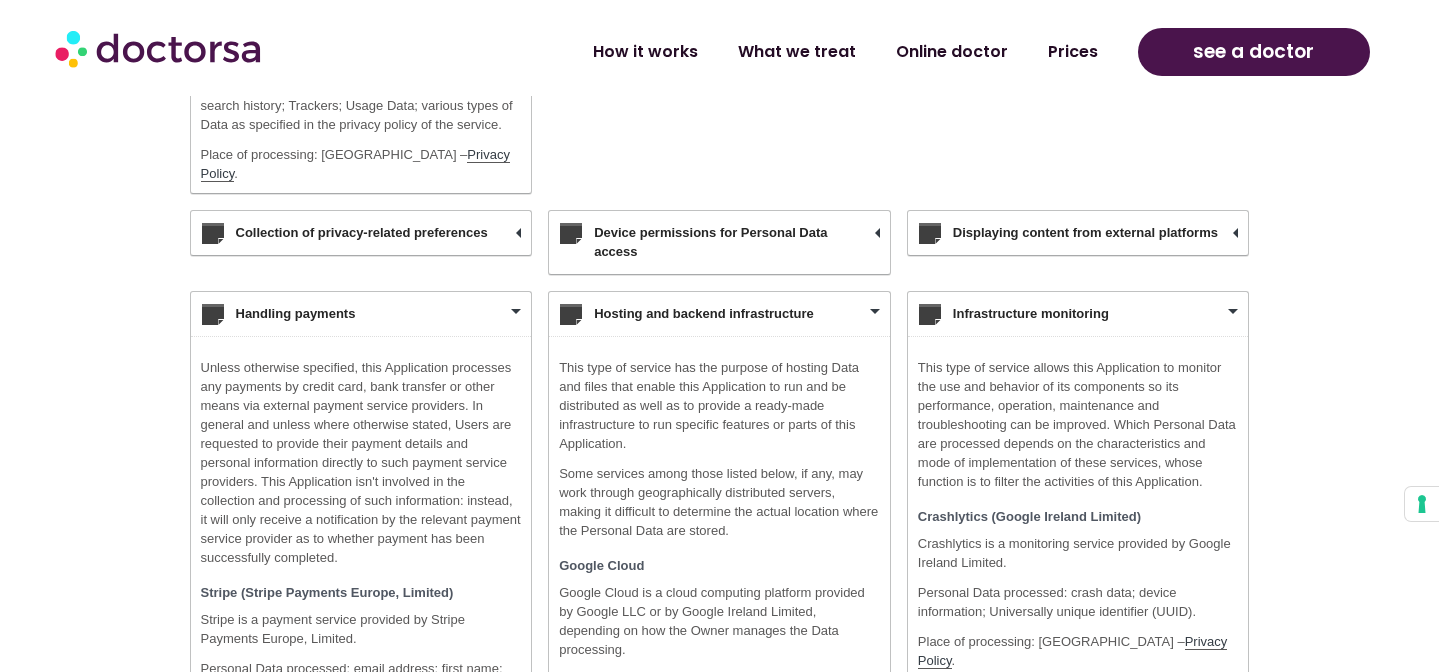 drag, startPoint x: 1066, startPoint y: 186, endPoint x: 783, endPoint y: 188, distance: 283.00708 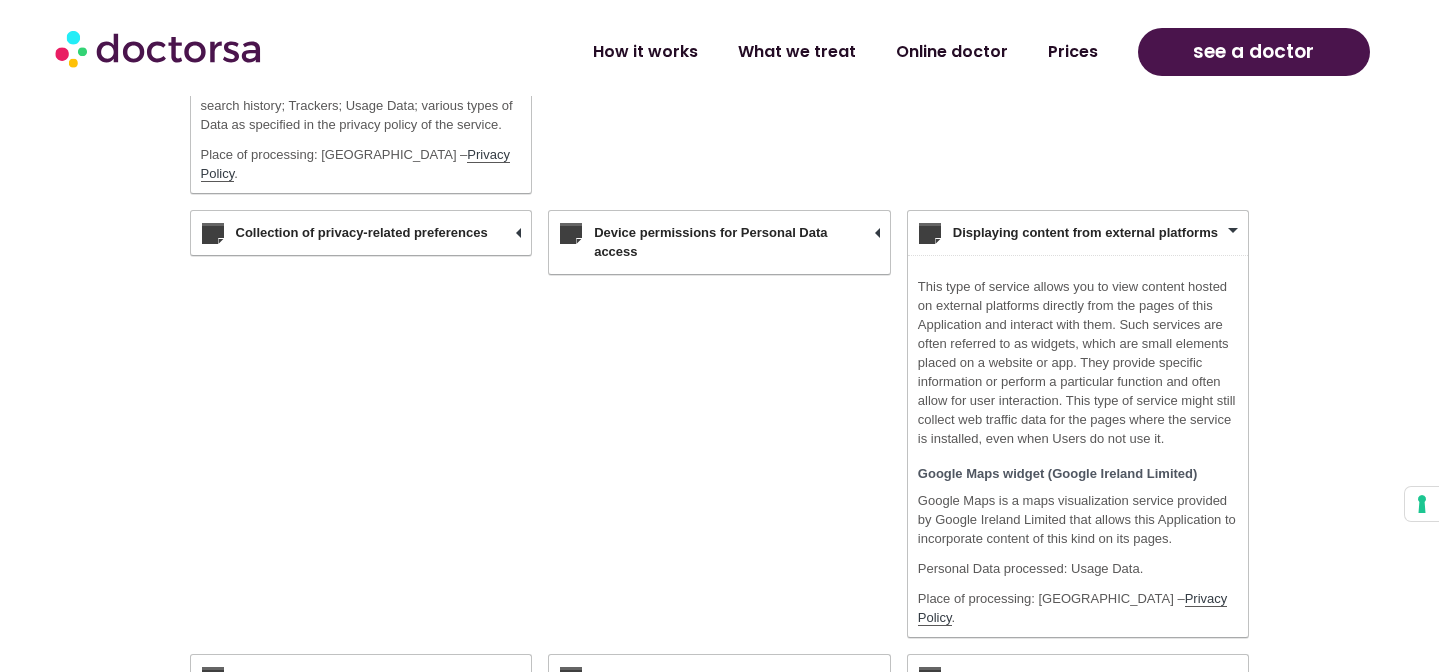 drag, startPoint x: 672, startPoint y: 190, endPoint x: 536, endPoint y: 188, distance: 136.01471 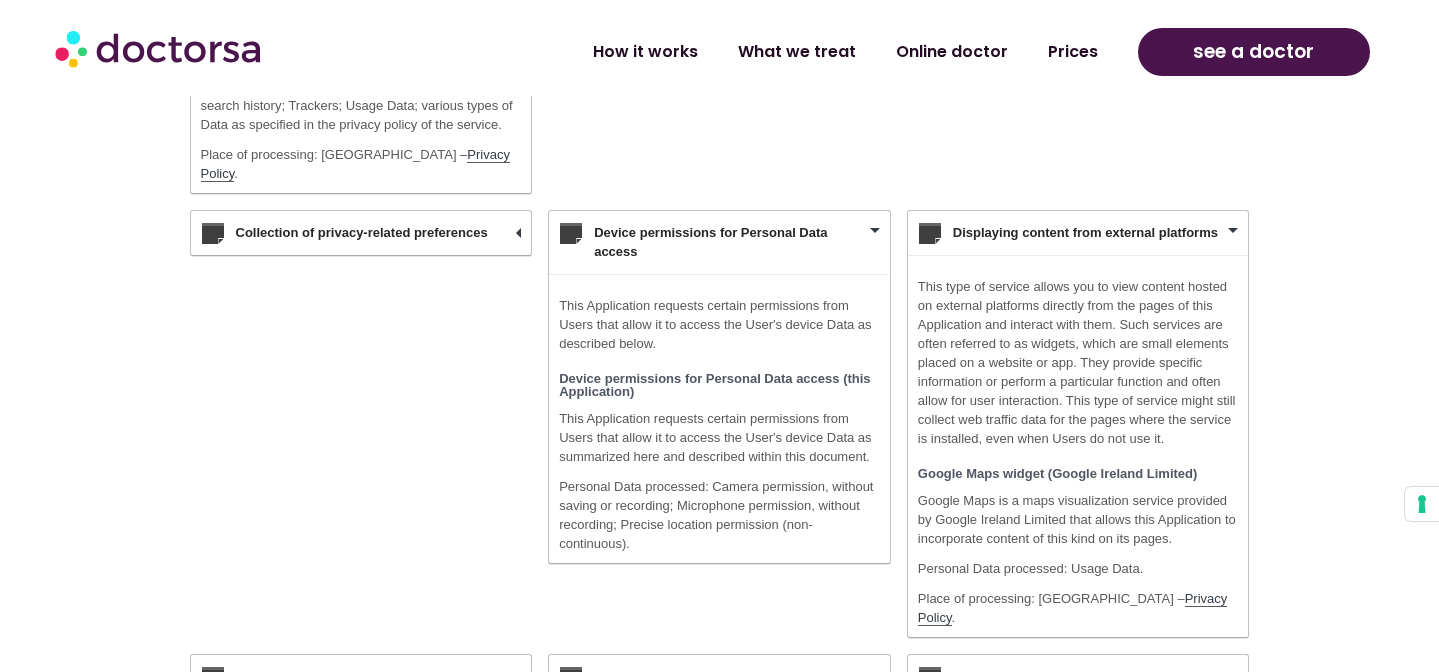 drag, startPoint x: 397, startPoint y: 183, endPoint x: 512, endPoint y: 214, distance: 119.104996 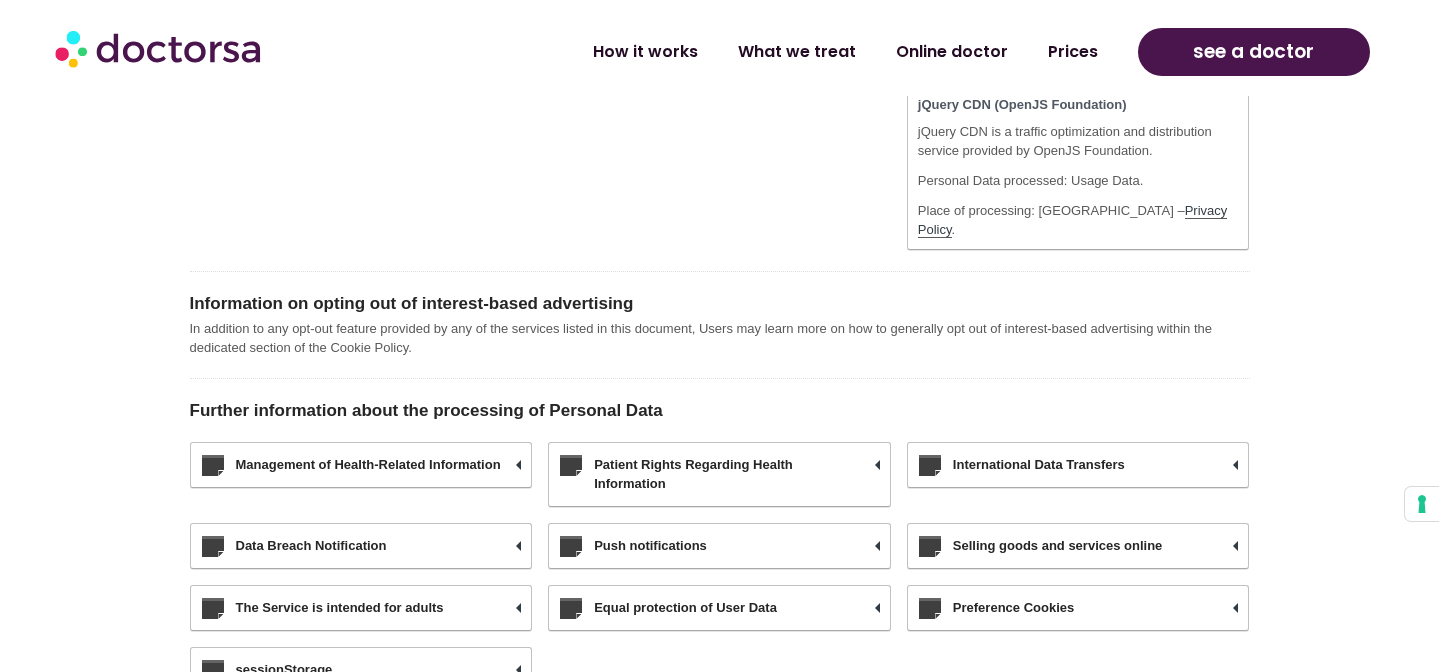 scroll, scrollTop: 12498, scrollLeft: 0, axis: vertical 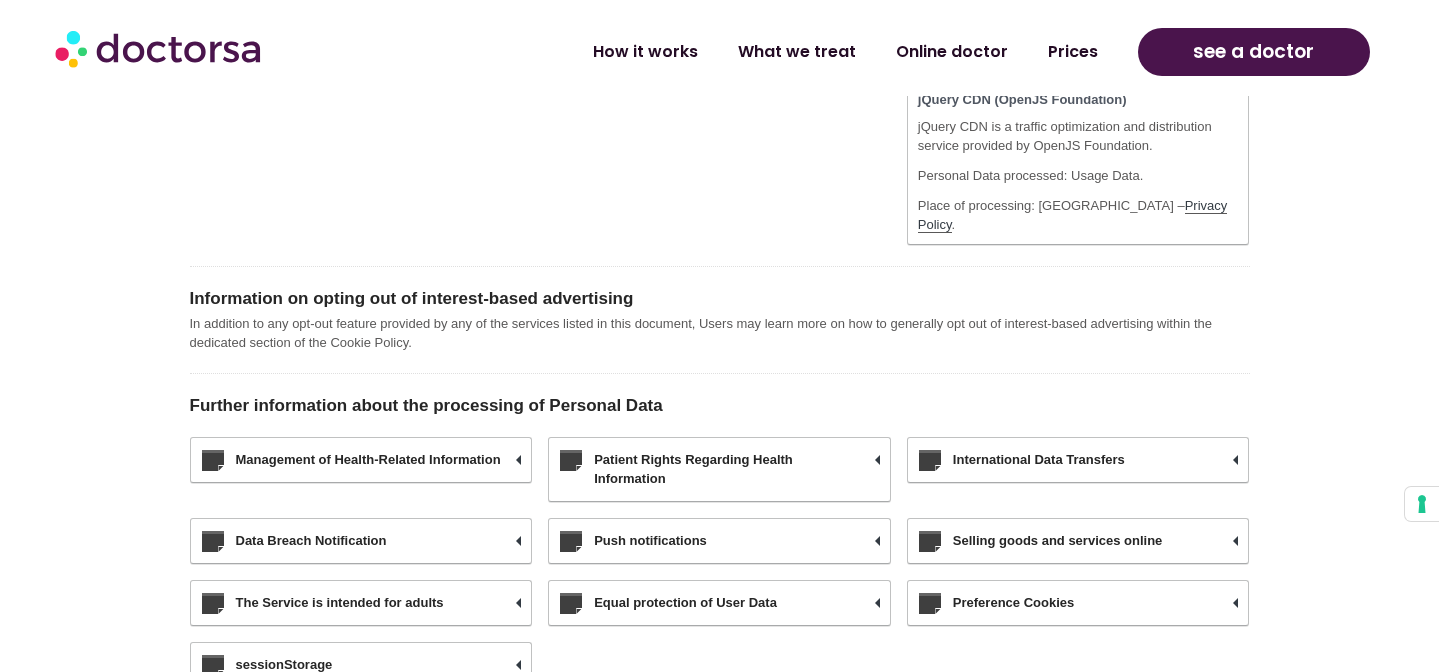 click on "sessionStorage" at bounding box center [361, 665] 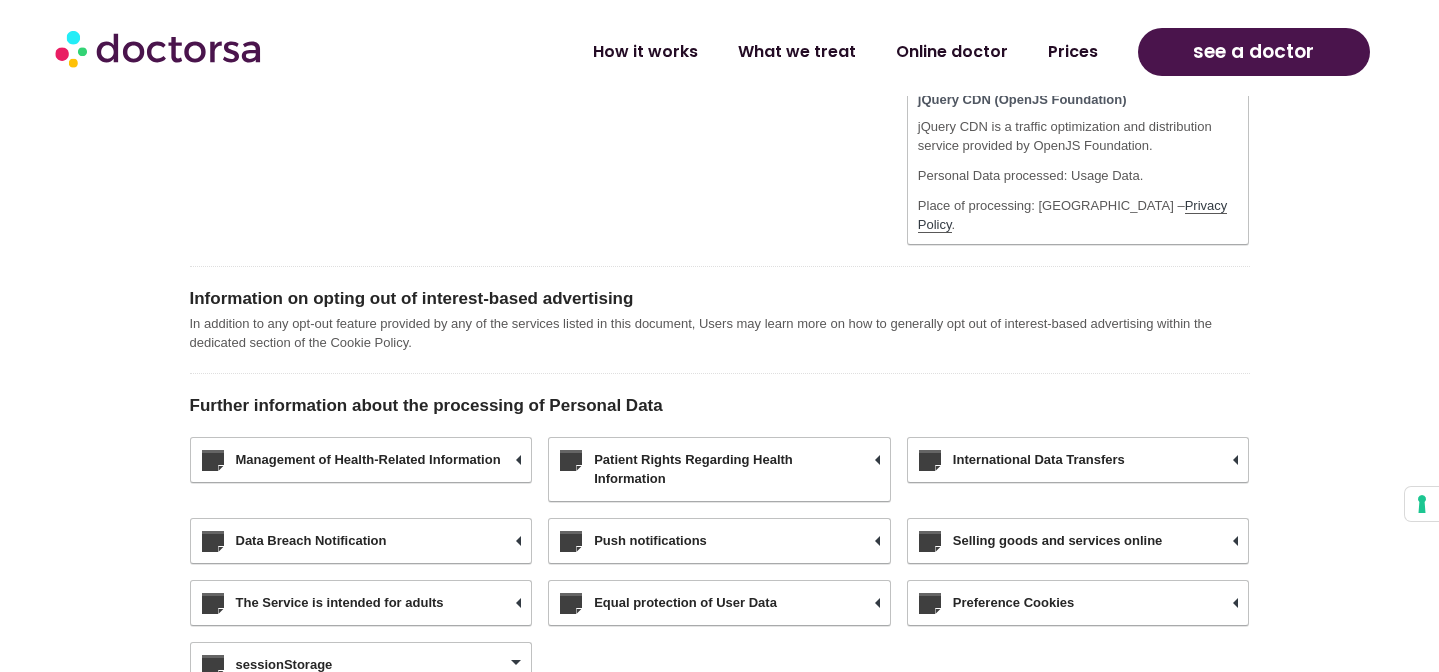 click on "Preference Cookies" at bounding box center (1078, 603) 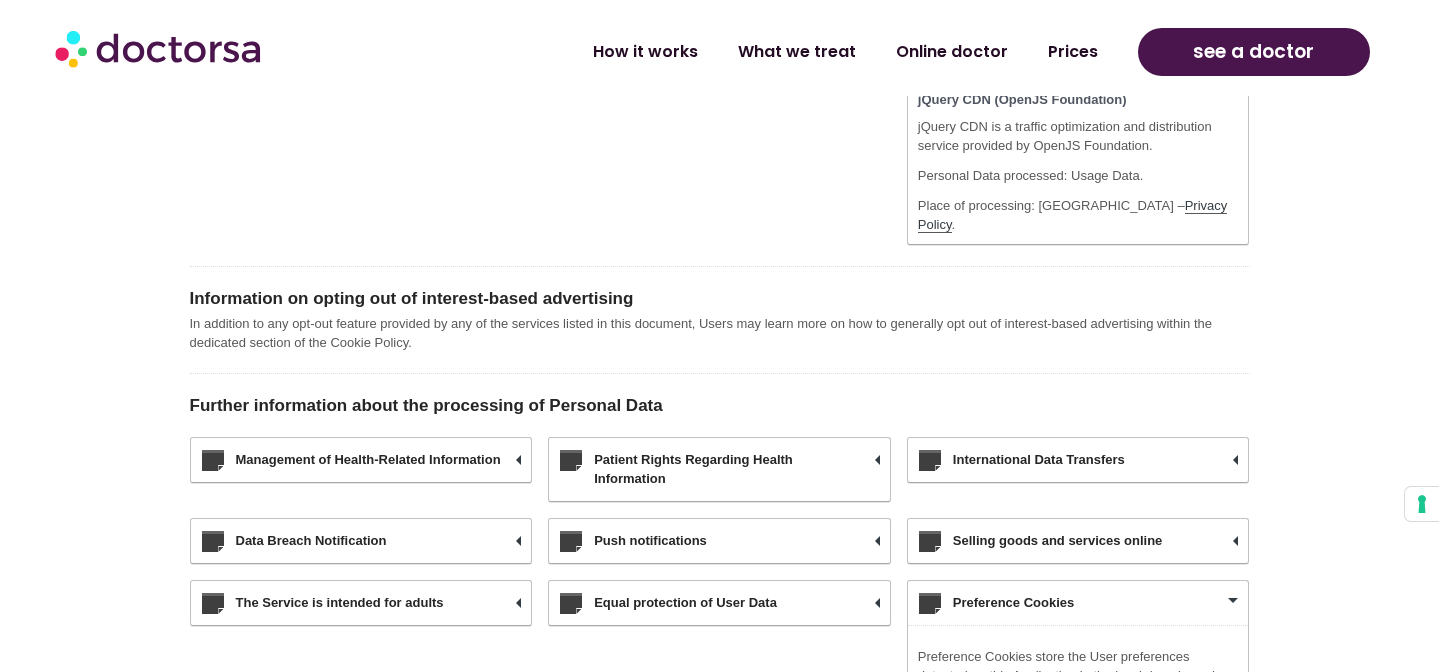 drag, startPoint x: 768, startPoint y: 433, endPoint x: 497, endPoint y: 441, distance: 271.11804 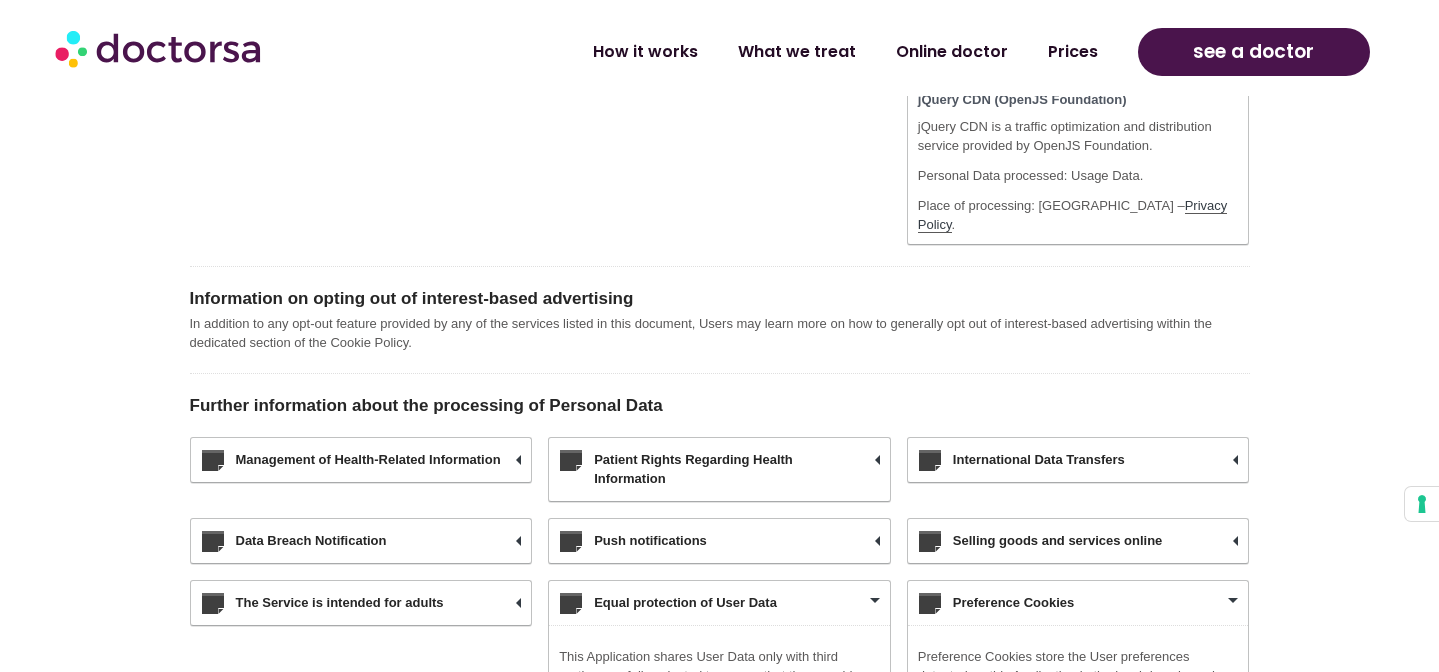 drag, startPoint x: 370, startPoint y: 431, endPoint x: 612, endPoint y: 425, distance: 242.07437 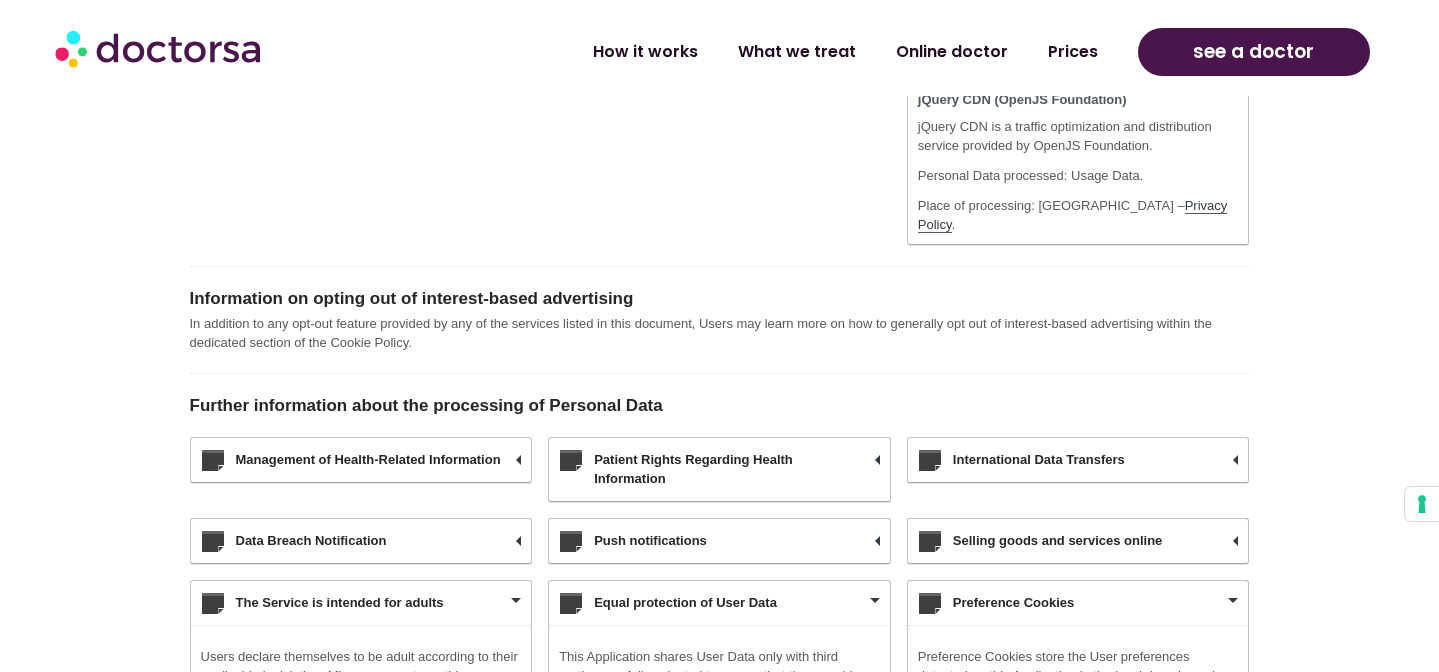 drag, startPoint x: 1083, startPoint y: 374, endPoint x: 1033, endPoint y: 380, distance: 50.358715 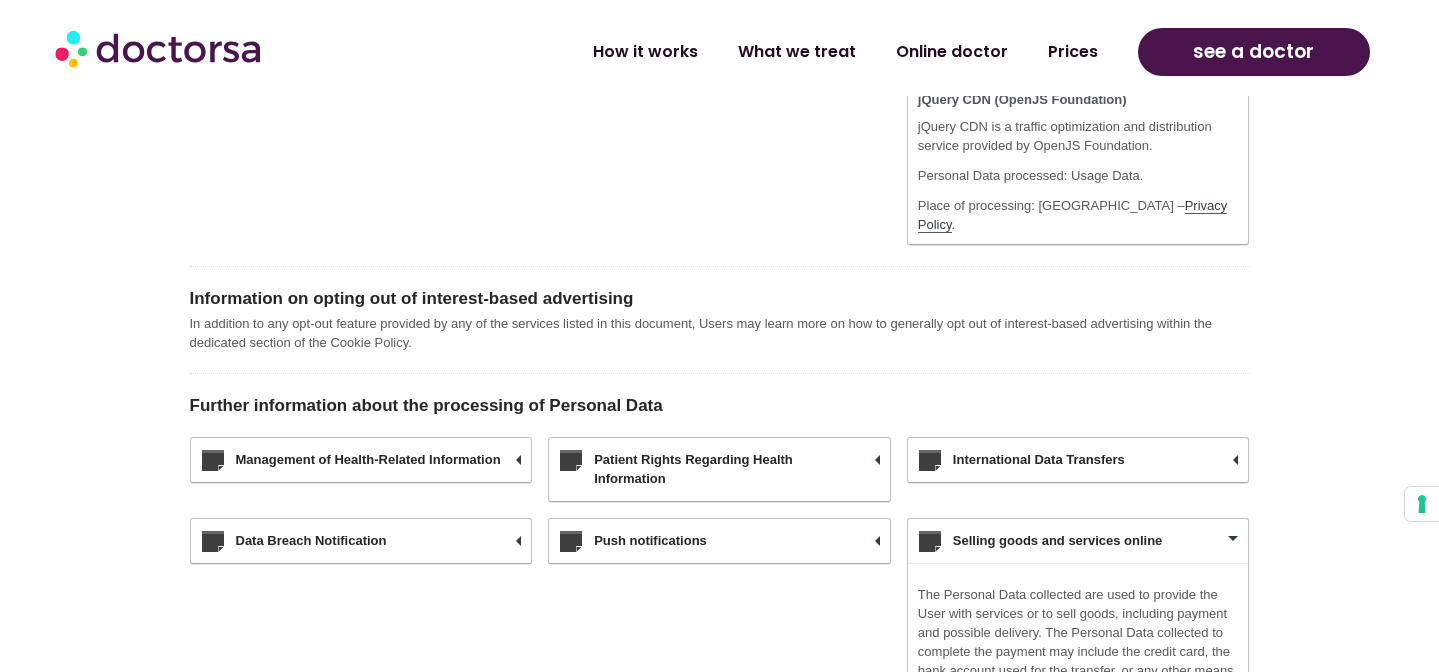 drag, startPoint x: 845, startPoint y: 371, endPoint x: 748, endPoint y: 366, distance: 97.128784 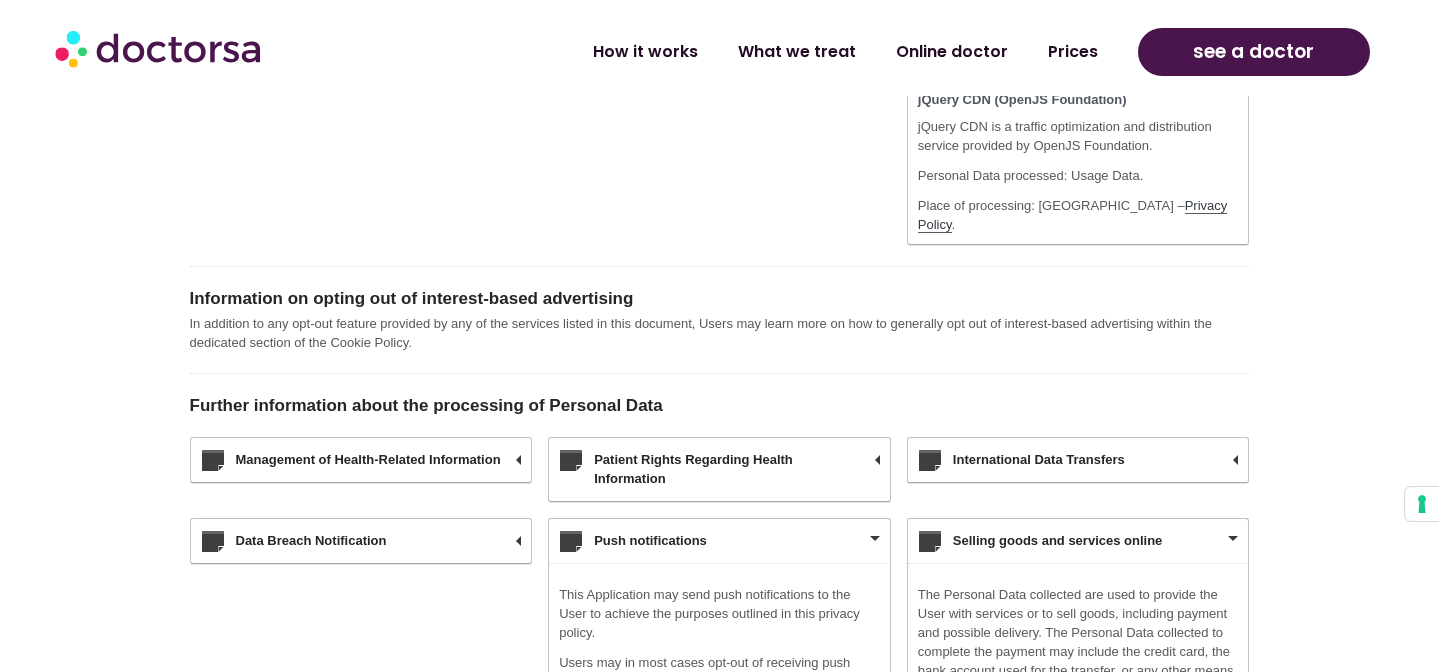click on "Data Breach Notification" at bounding box center [361, 541] 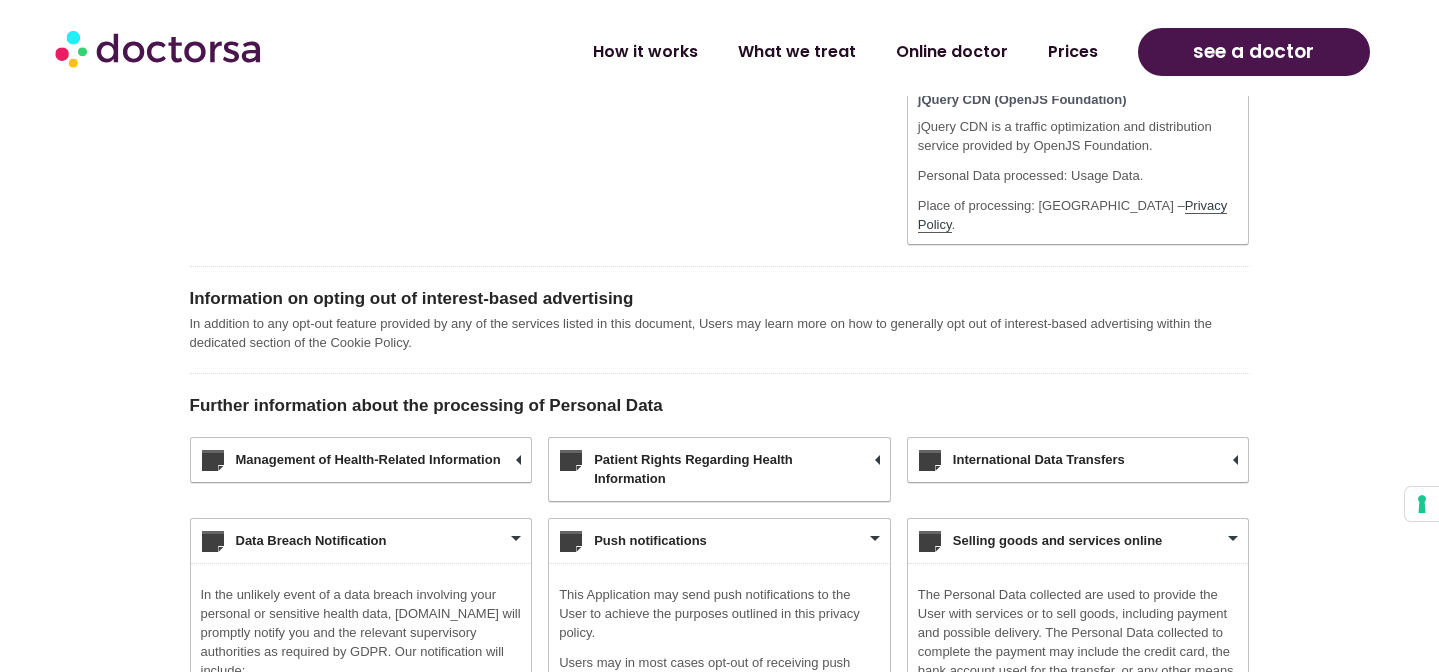 drag, startPoint x: 1081, startPoint y: 300, endPoint x: 1057, endPoint y: 302, distance: 24.083189 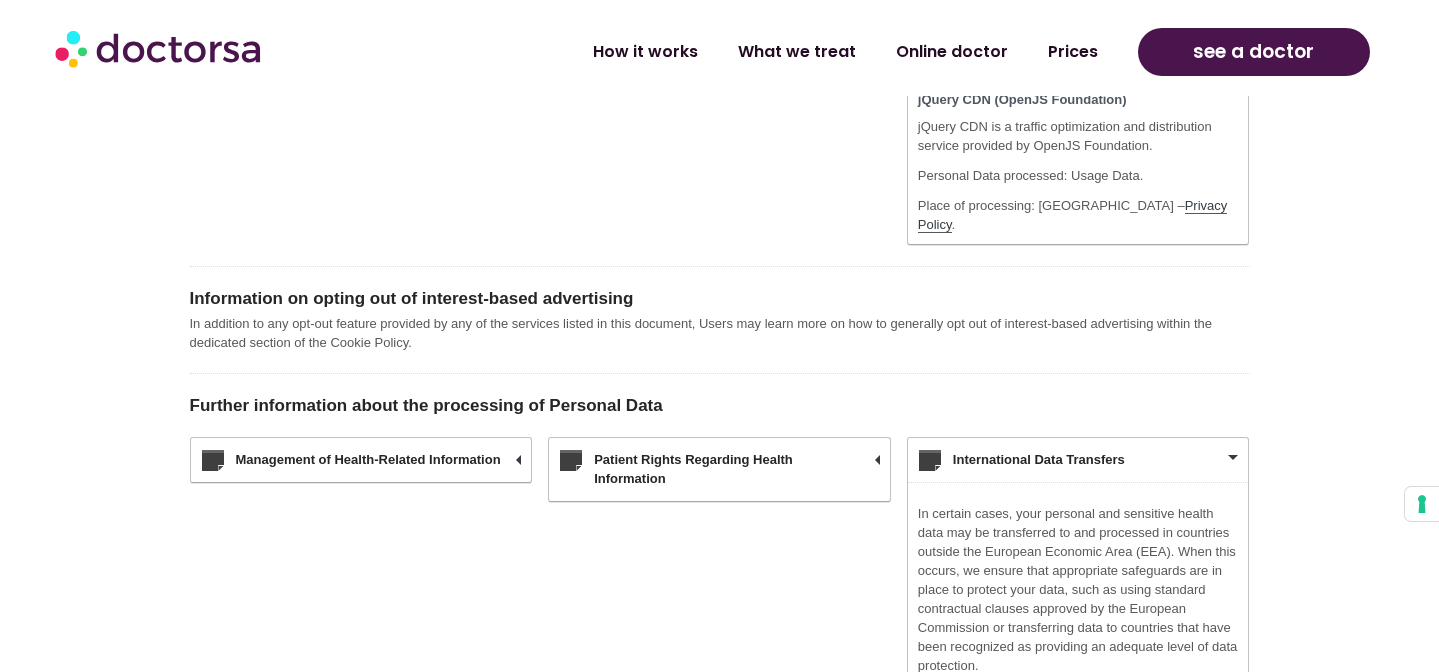 drag, startPoint x: 727, startPoint y: 292, endPoint x: 520, endPoint y: 296, distance: 207.03865 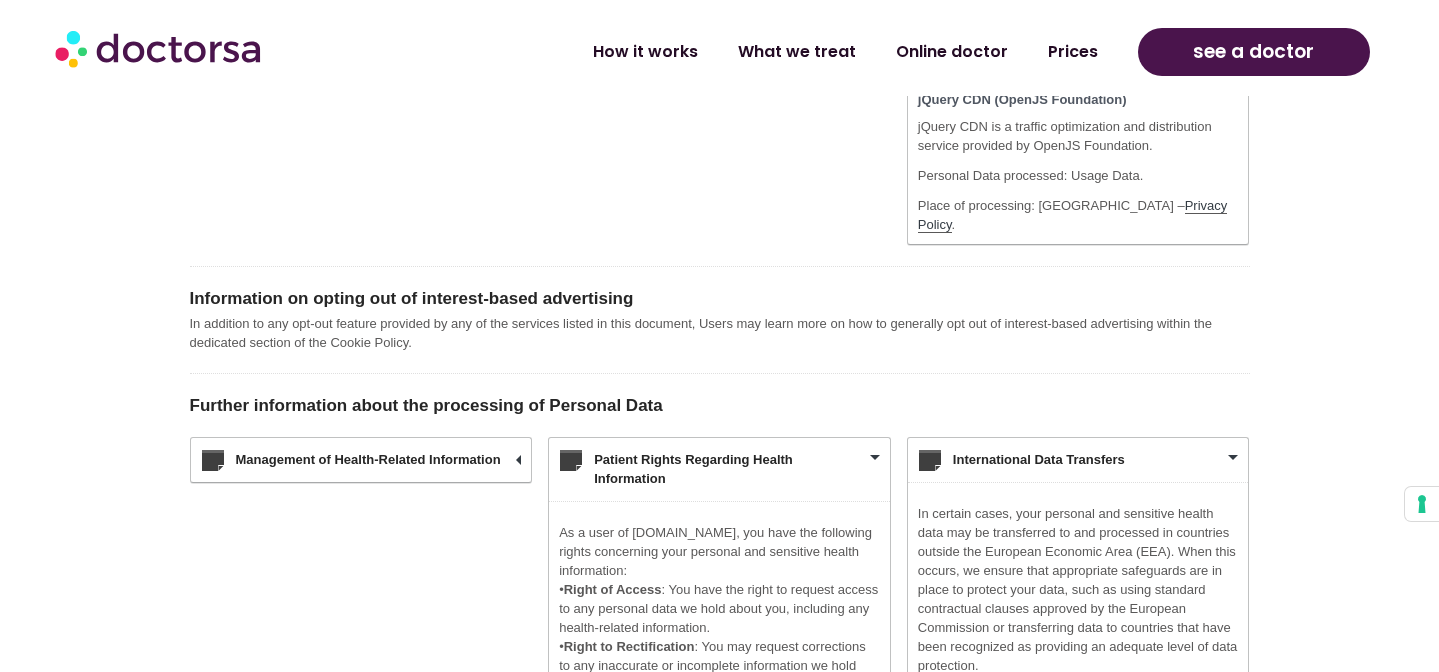 click on "Management of Health-Related Information" at bounding box center (361, 460) 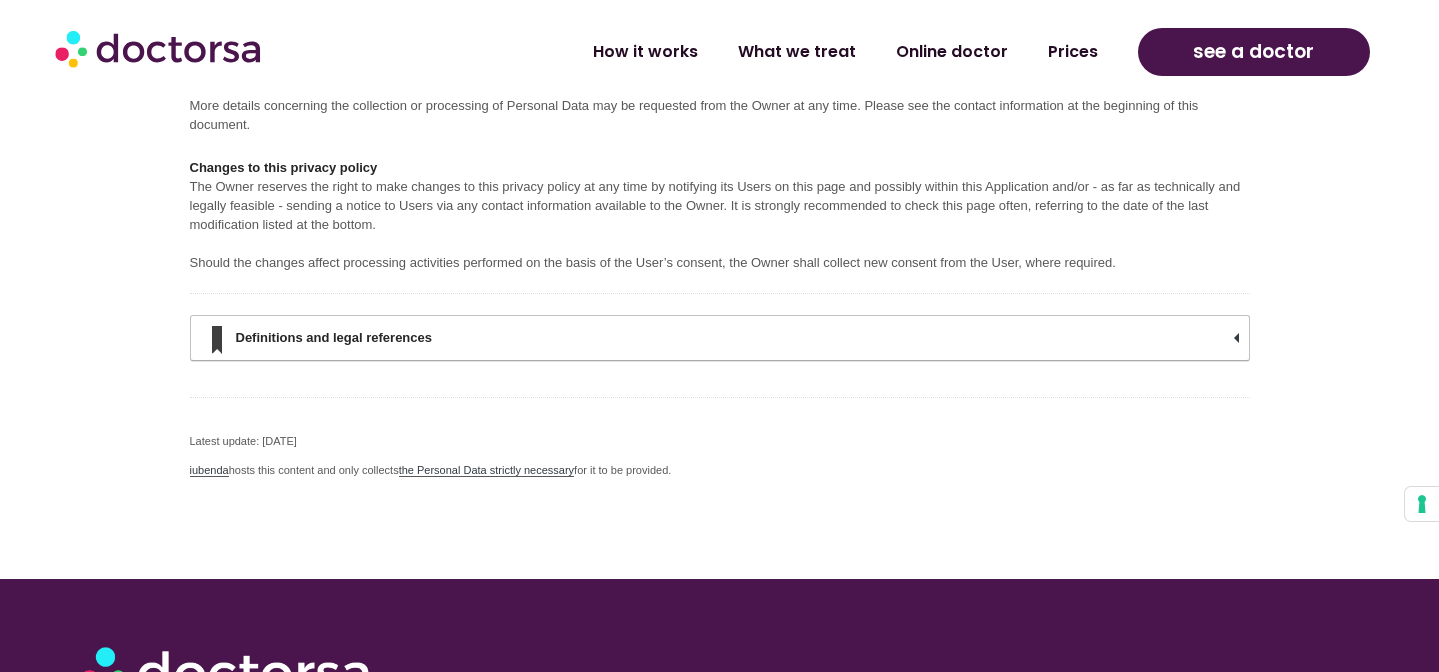scroll, scrollTop: 16640, scrollLeft: 0, axis: vertical 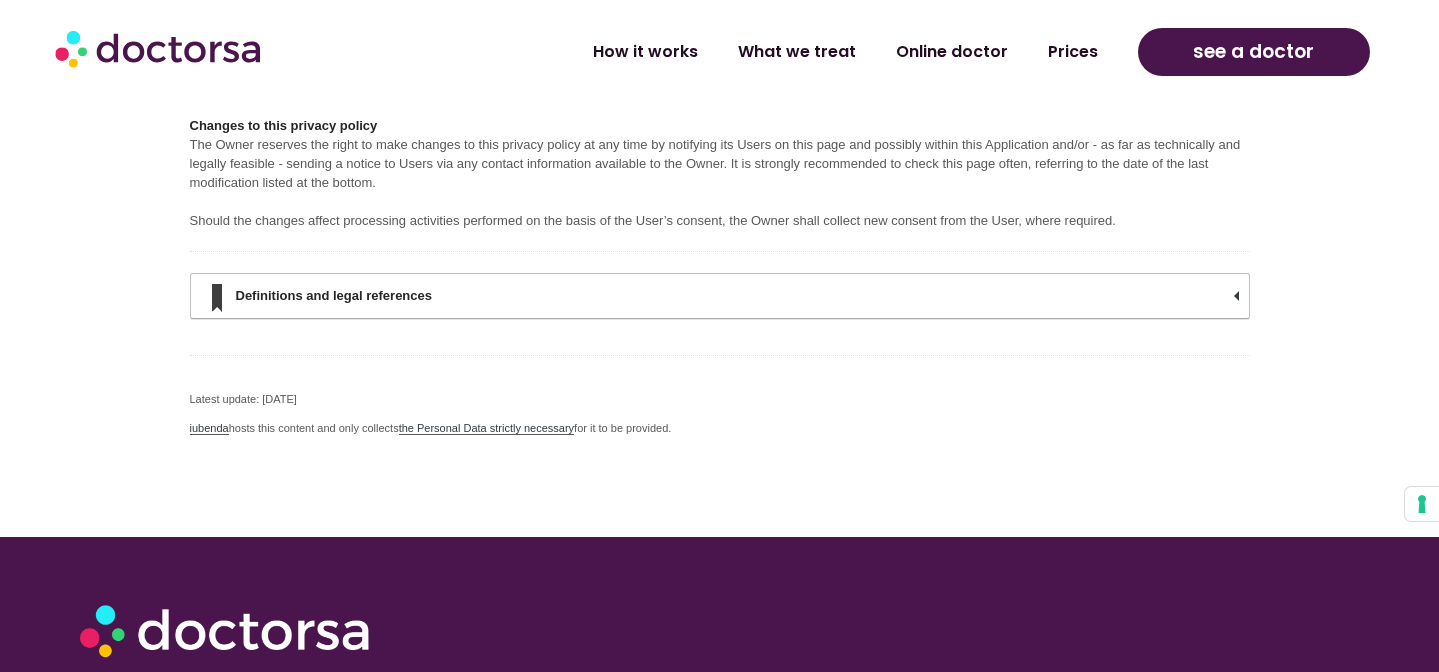 click on "Definitions and legal references" at bounding box center [720, 296] 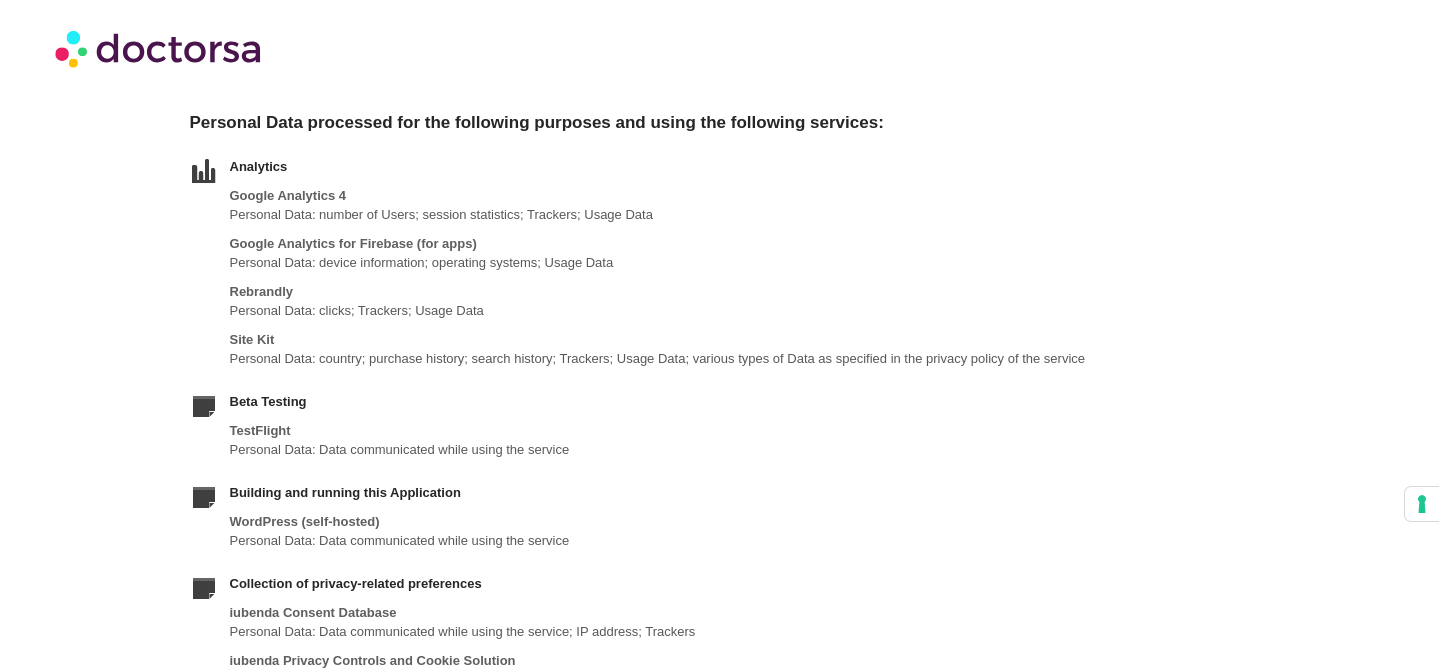 scroll, scrollTop: 0, scrollLeft: 0, axis: both 